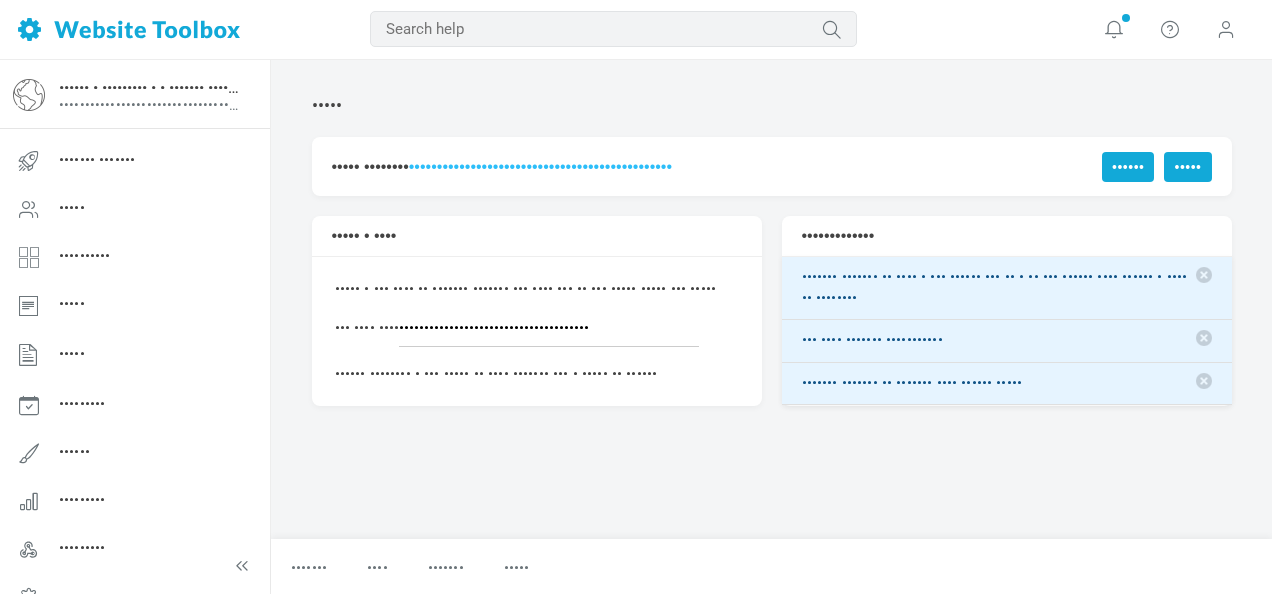 scroll, scrollTop: 0, scrollLeft: 0, axis: both 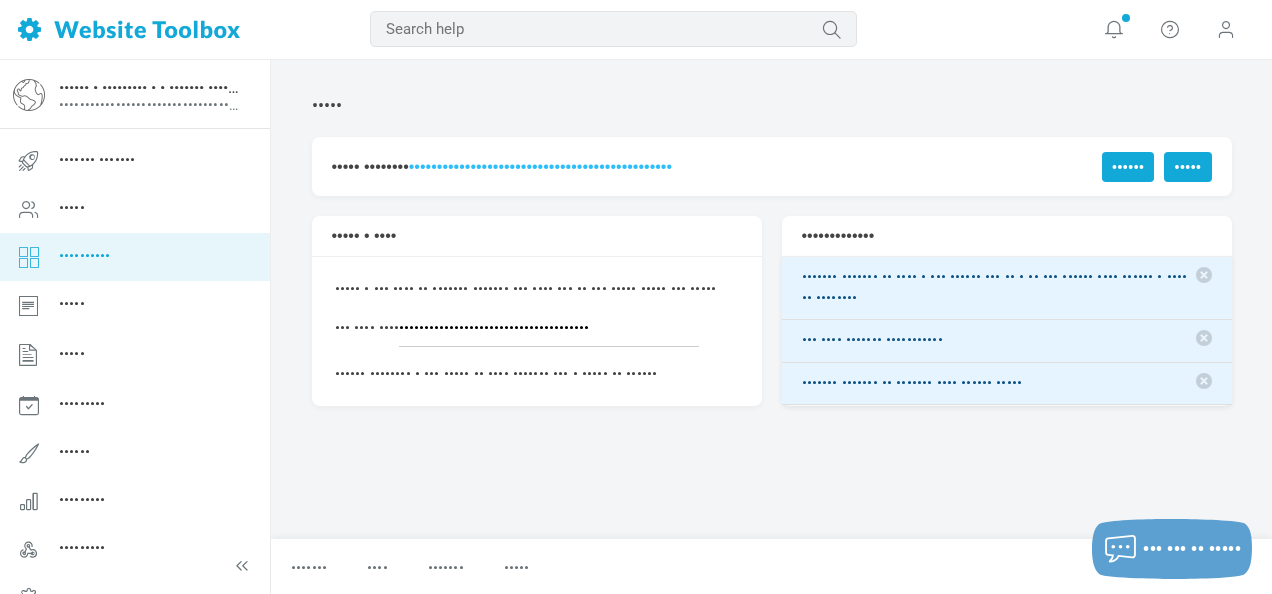 click on "••••••••••" at bounding box center (85, 256) 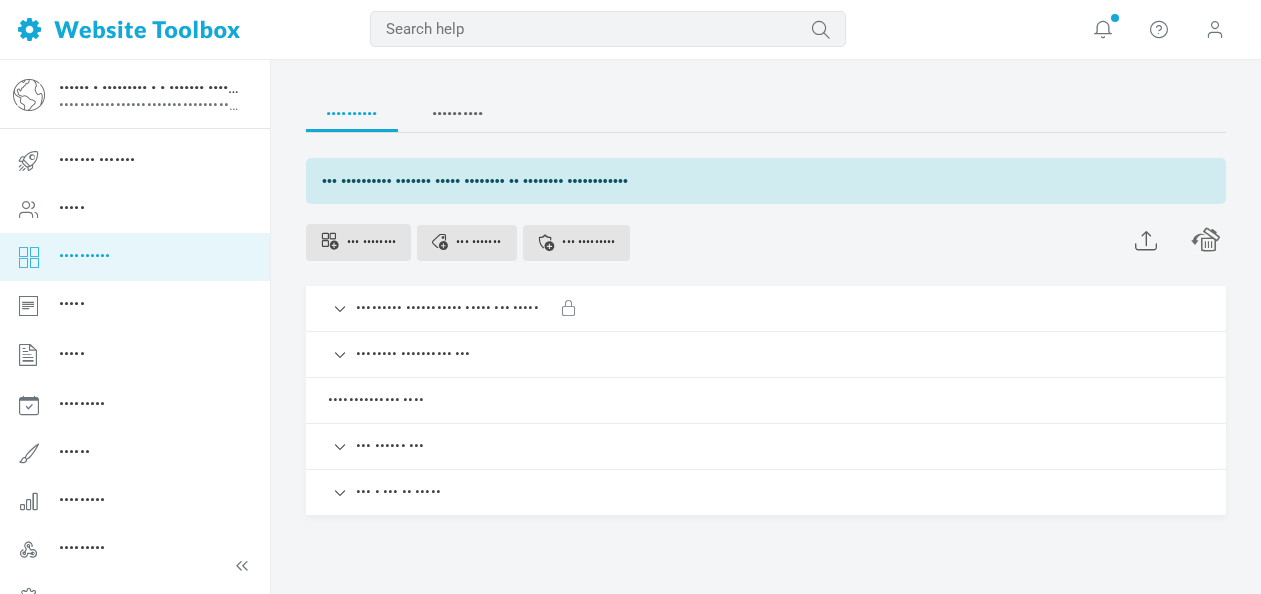 scroll, scrollTop: 0, scrollLeft: 0, axis: both 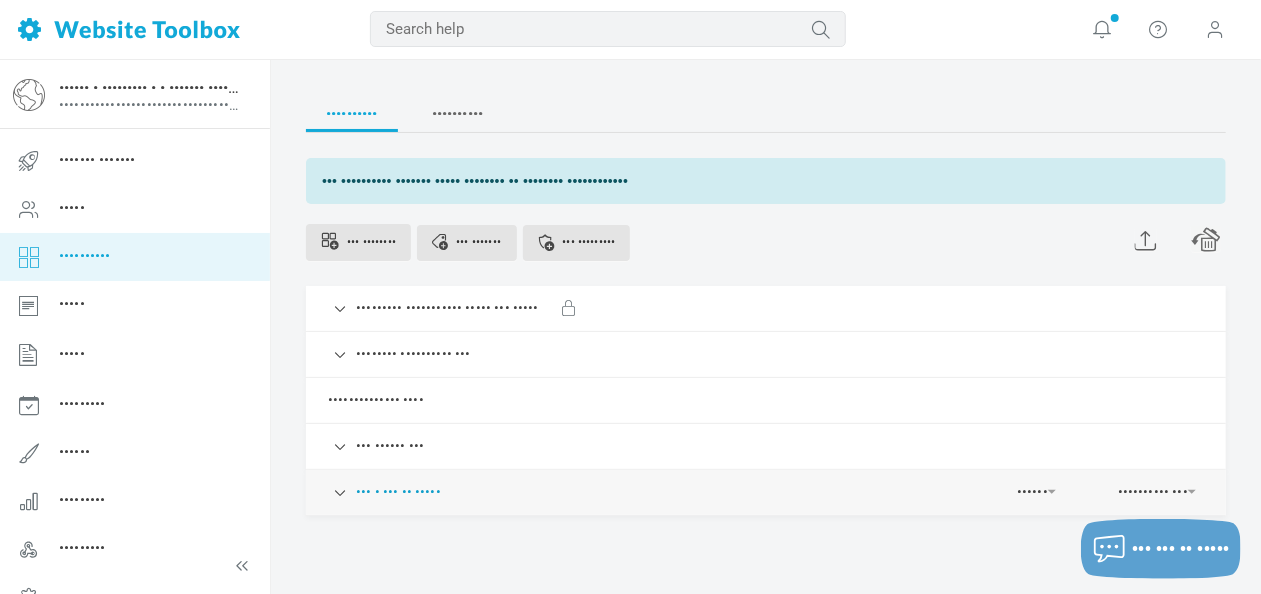click on "••• • ••• •• •••••" at bounding box center [398, 492] 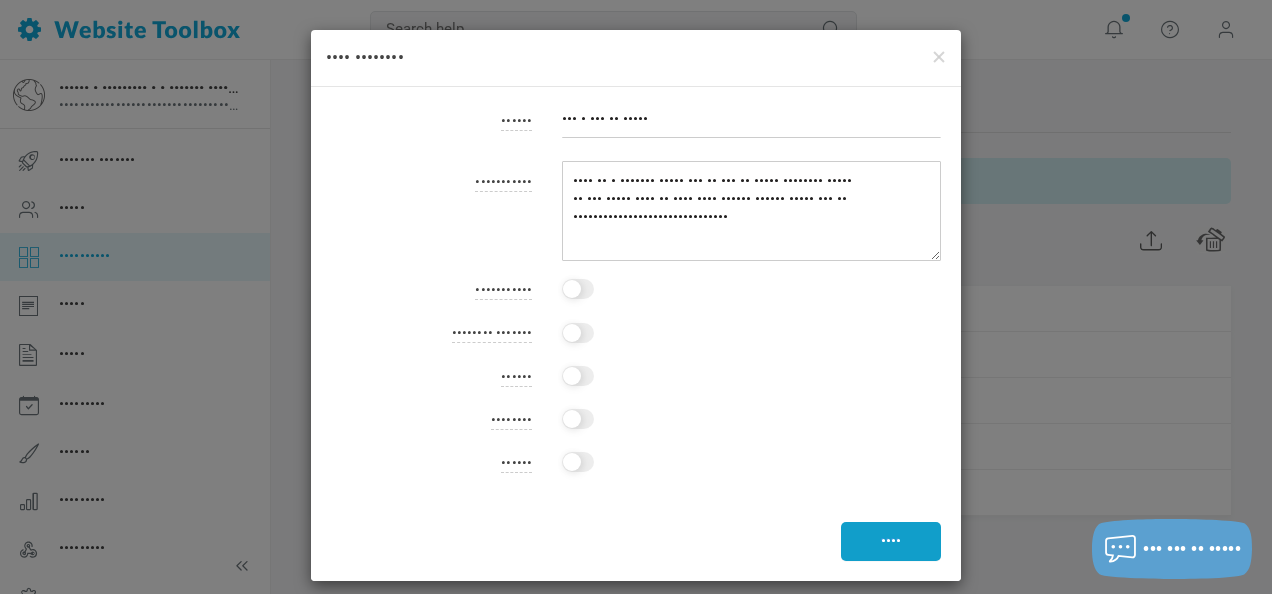 click on "••••" at bounding box center (891, 541) 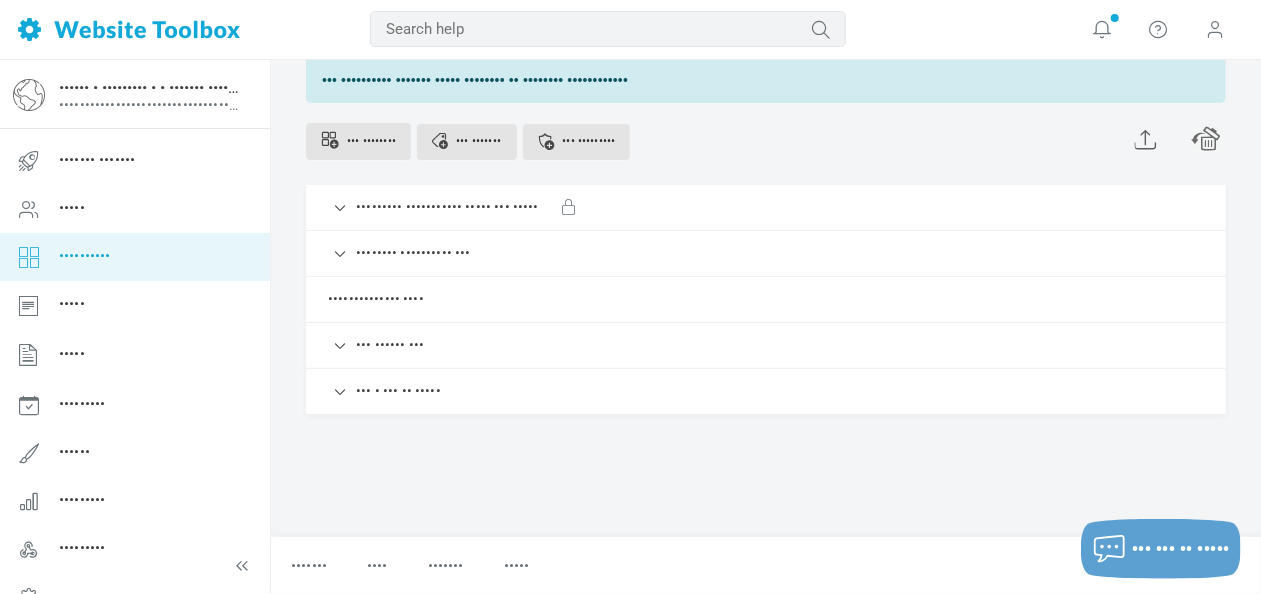 scroll, scrollTop: 105, scrollLeft: 0, axis: vertical 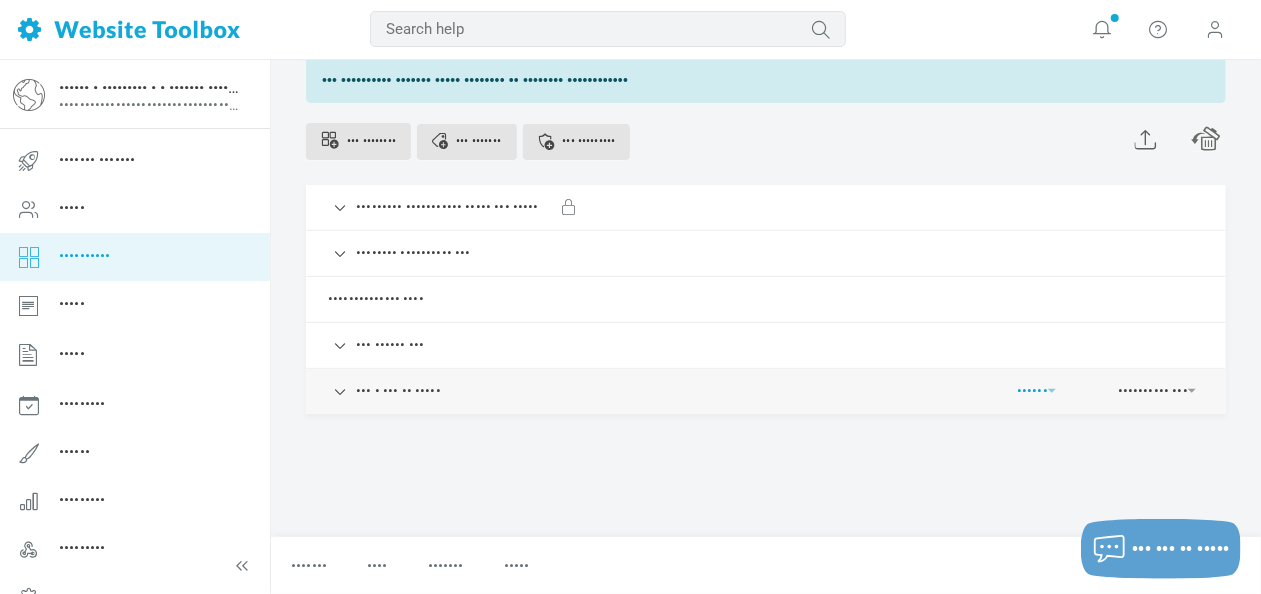 click on "••••••" at bounding box center (1036, 386) 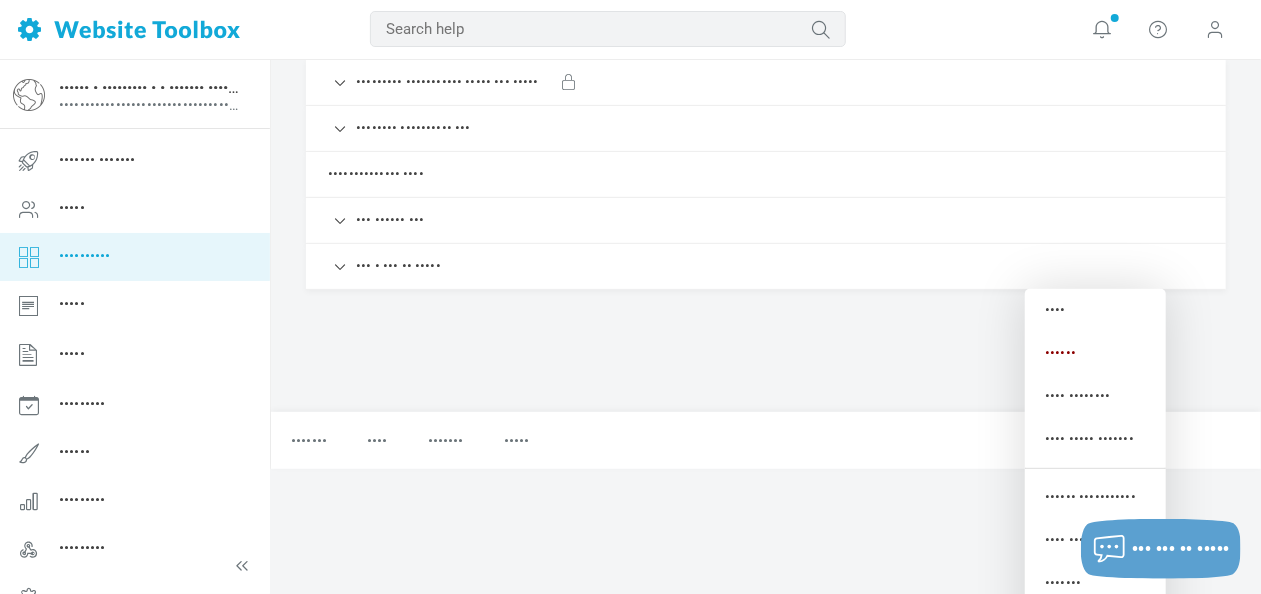 scroll, scrollTop: 298, scrollLeft: 0, axis: vertical 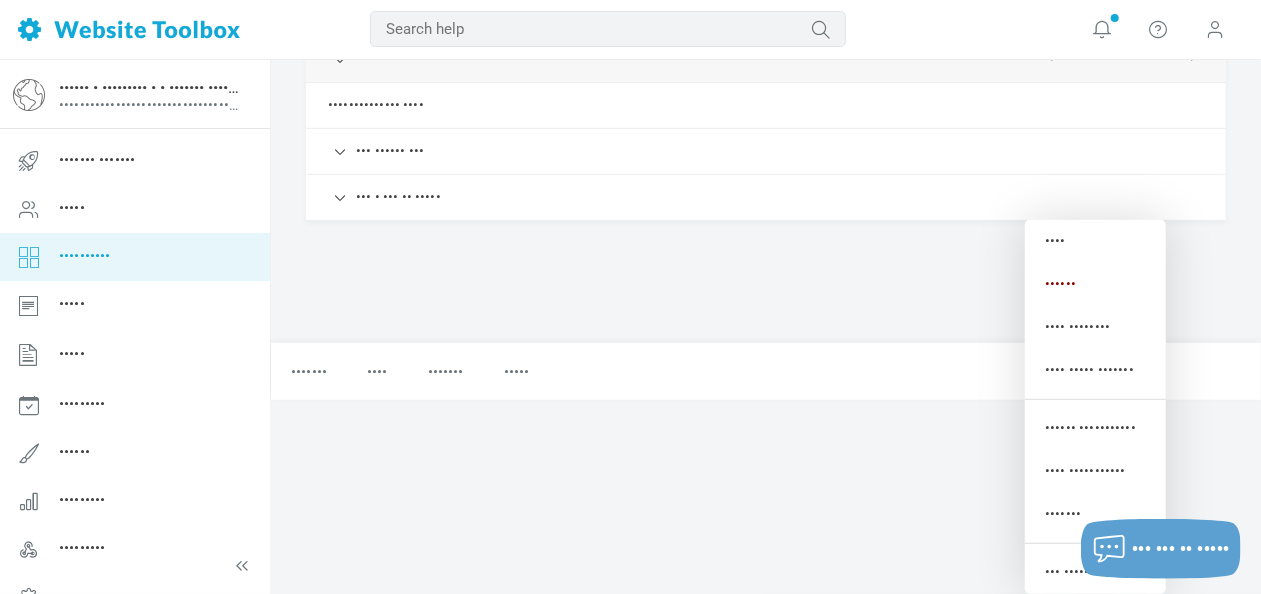 drag, startPoint x: 648, startPoint y: 252, endPoint x: 482, endPoint y: 251, distance: 166.003 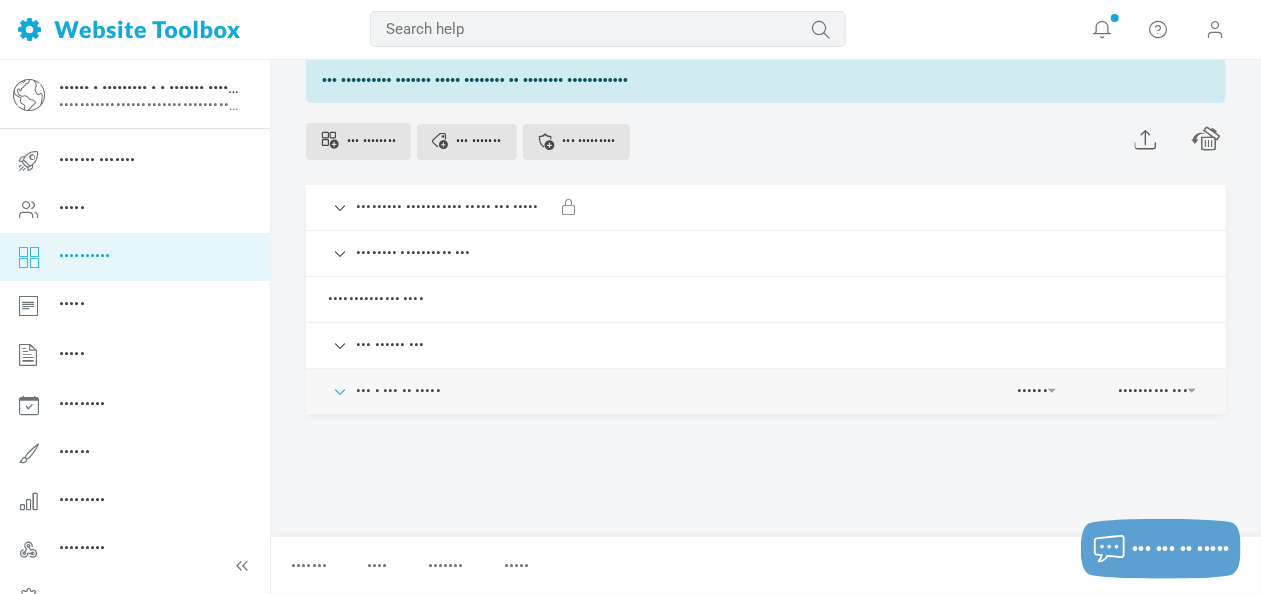 click at bounding box center (341, 390) 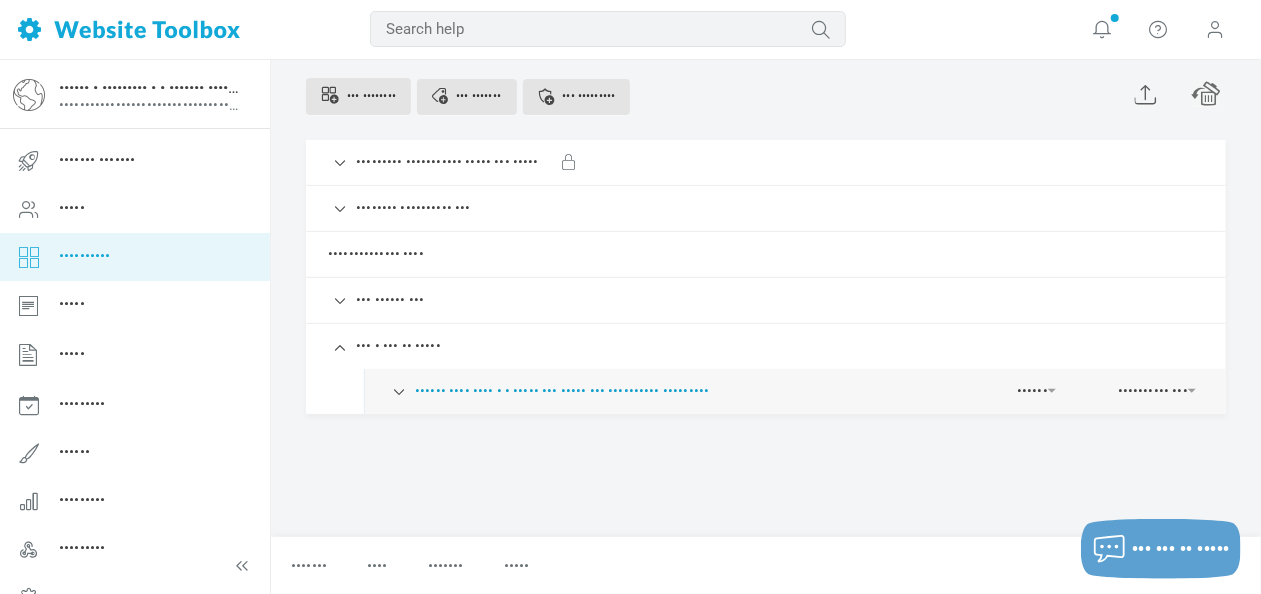 scroll, scrollTop: 178, scrollLeft: 0, axis: vertical 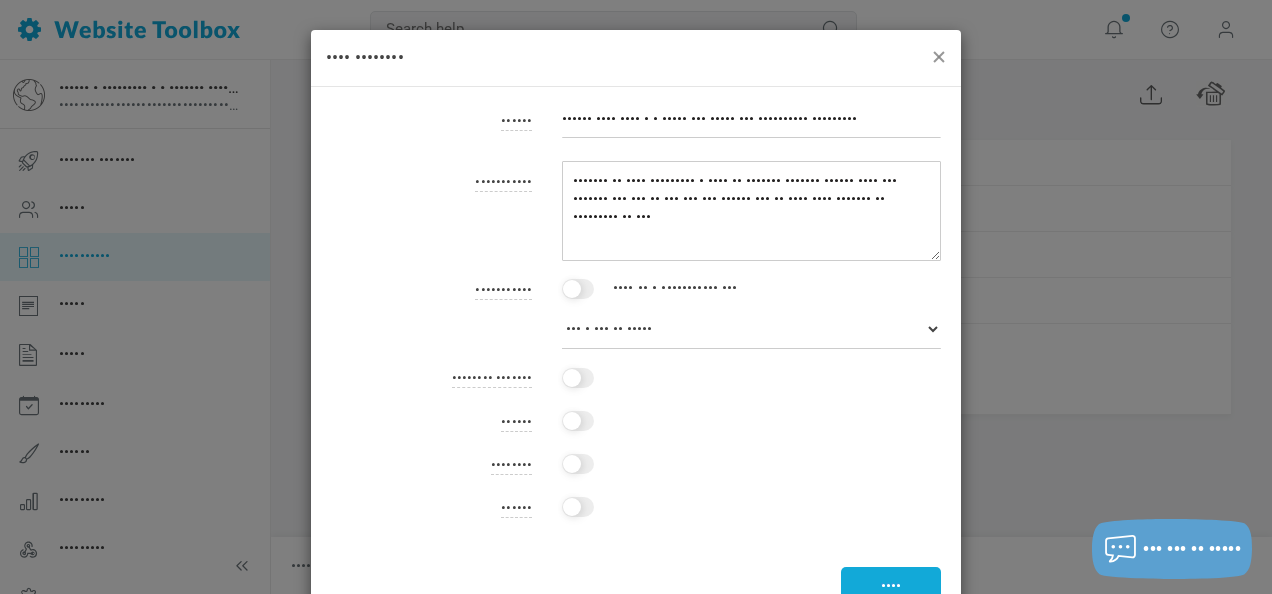 click at bounding box center (938, 56) 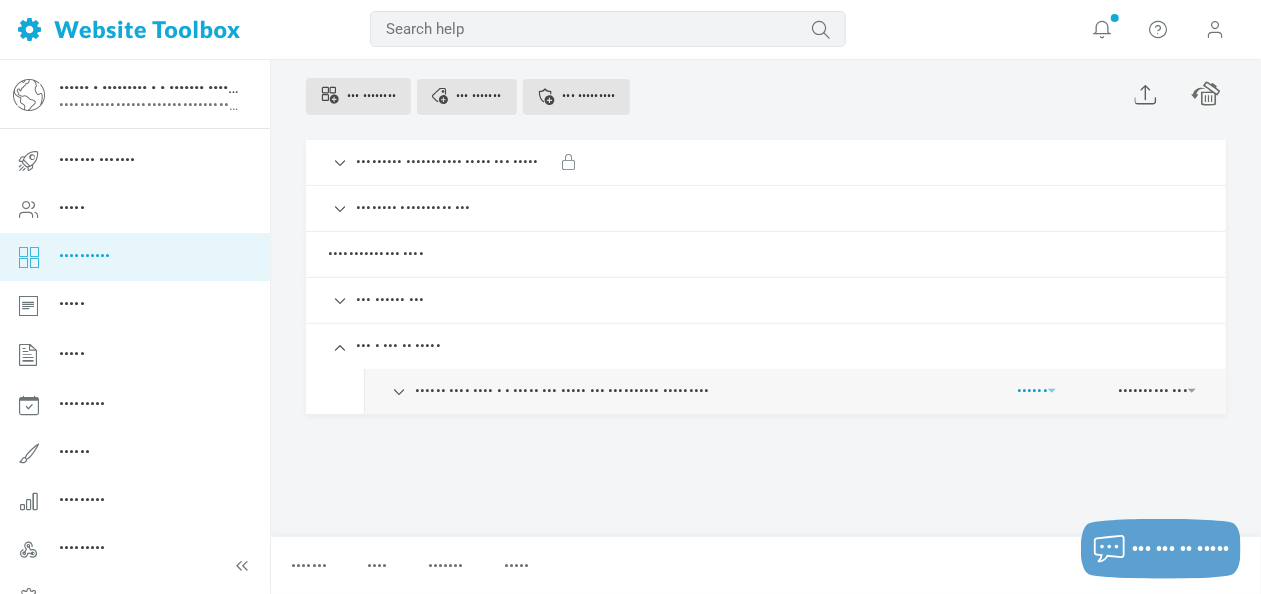 click on "••••••" at bounding box center (1036, 386) 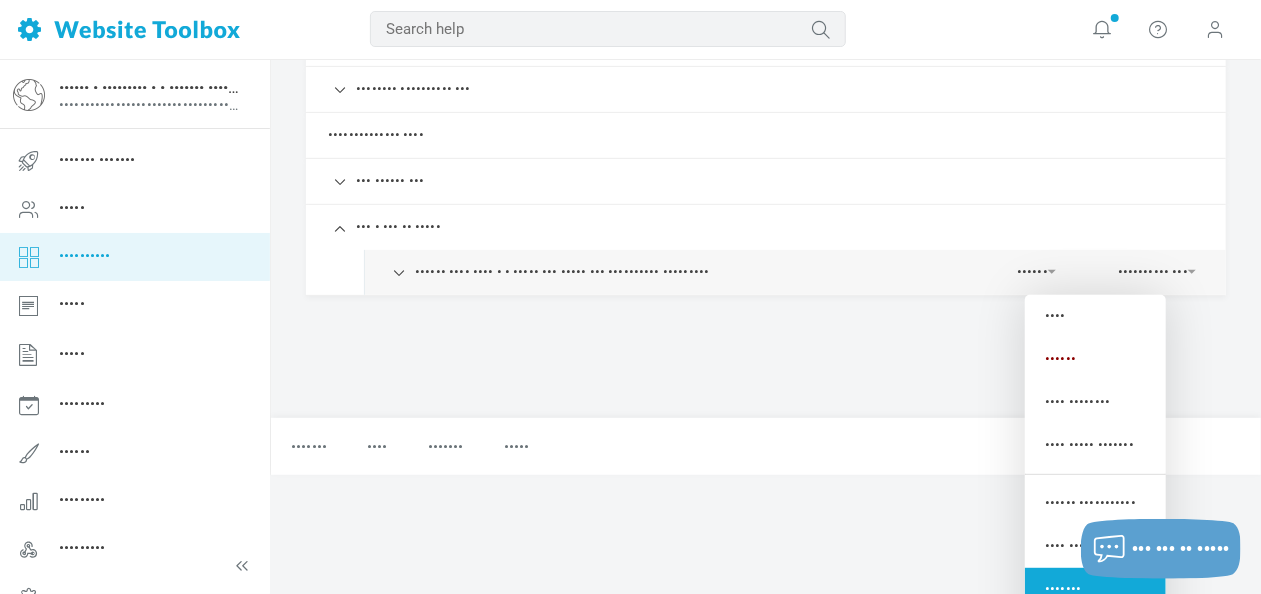 scroll, scrollTop: 389, scrollLeft: 0, axis: vertical 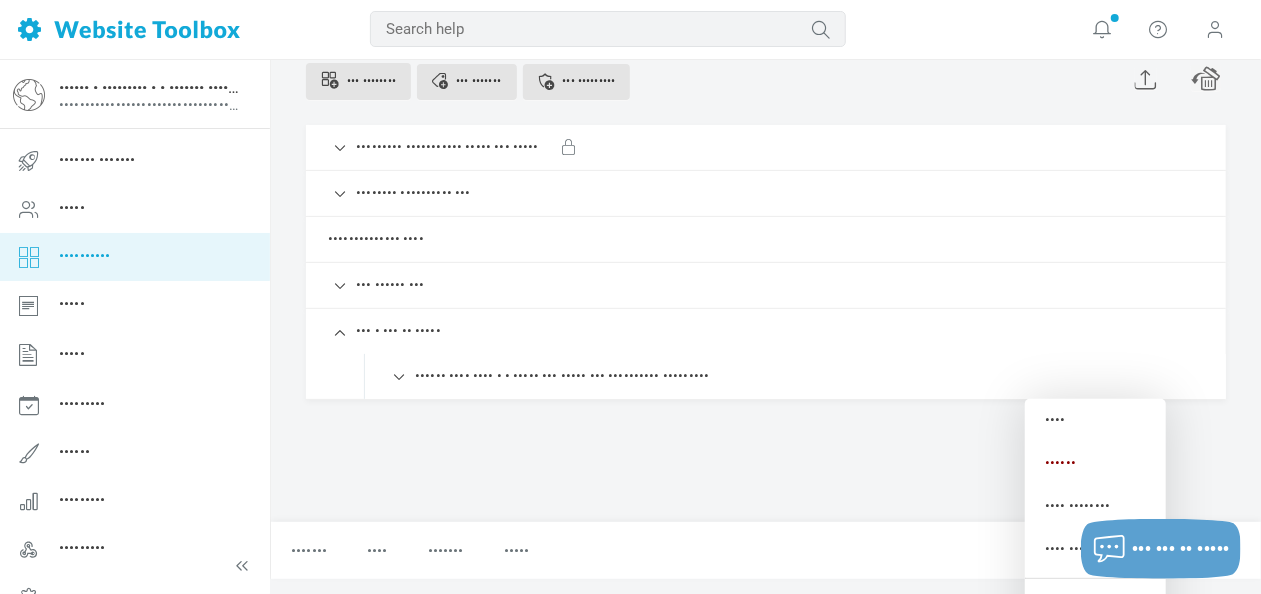 click on "Categories
Moderators
Use categories grouped under headings to organize discussions.
New Category
New Heading
New Moderator
New Category
New Heading
New Moderator
IMPORTANT INFORMATION ABOUT THE FORUM
Manage
Edit
Delete
View Category
Change Permissions
Copy Permissions
Privacy
New Subcategory
Unindent
Indent
Moderators (0)
Add Moderator
Edit" at bounding box center [766, 218] 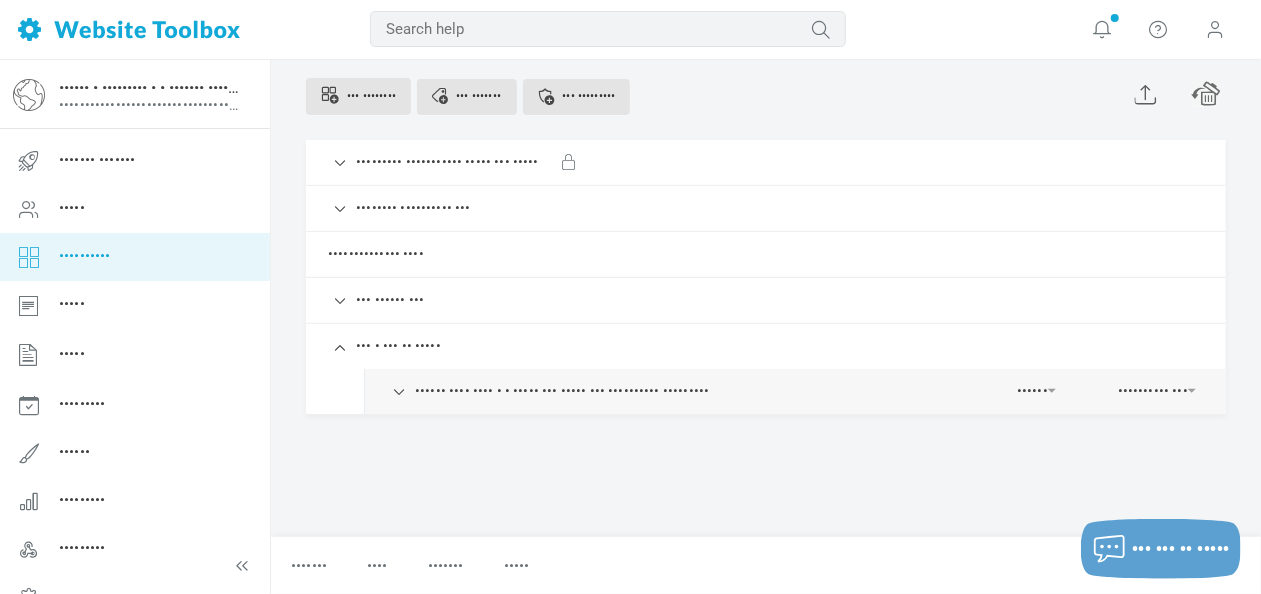 scroll, scrollTop: 178, scrollLeft: 0, axis: vertical 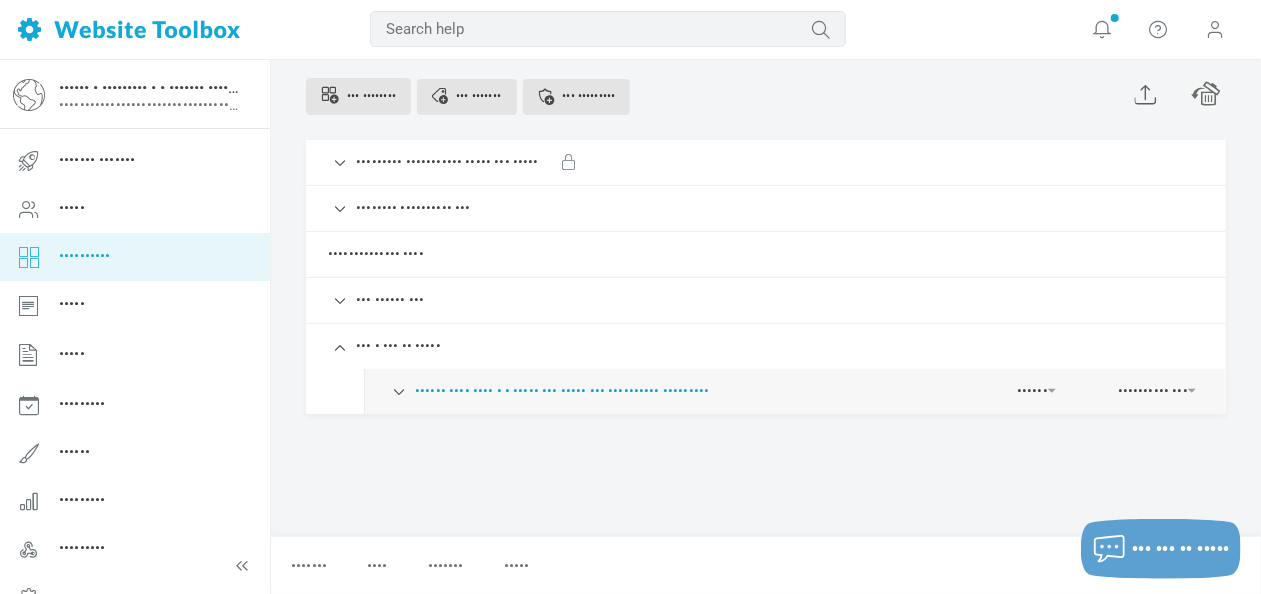 click on "Summer Cool Down - A 3-Day EFT Reset for Menopausal Overwhelm" at bounding box center (562, 391) 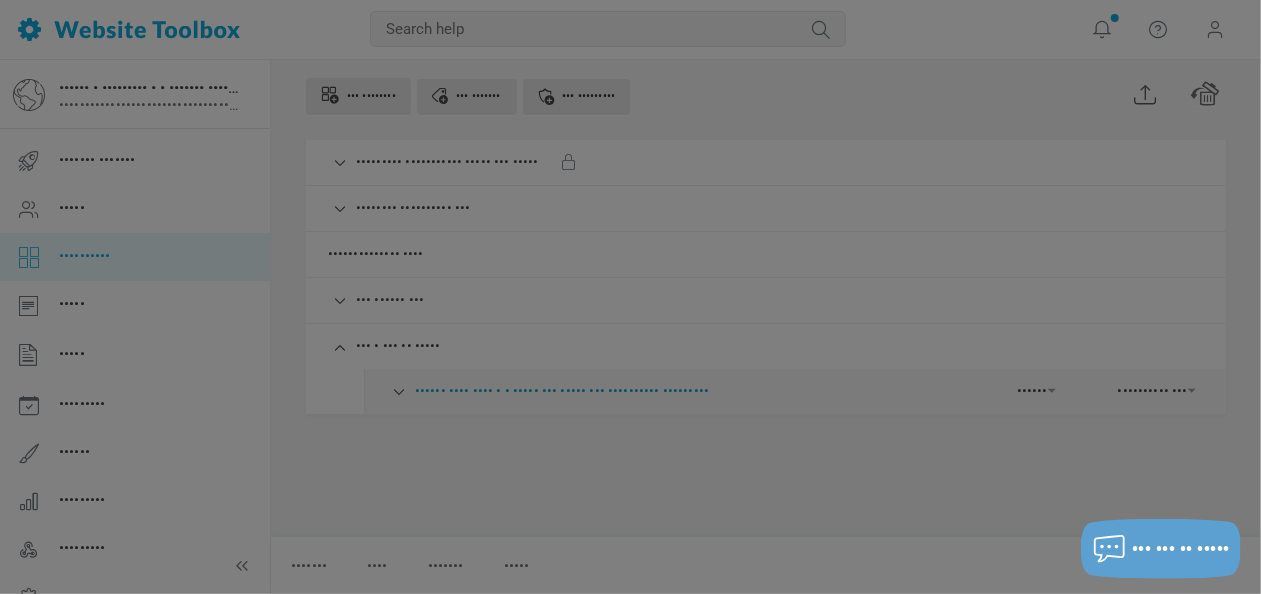 scroll, scrollTop: 152, scrollLeft: 0, axis: vertical 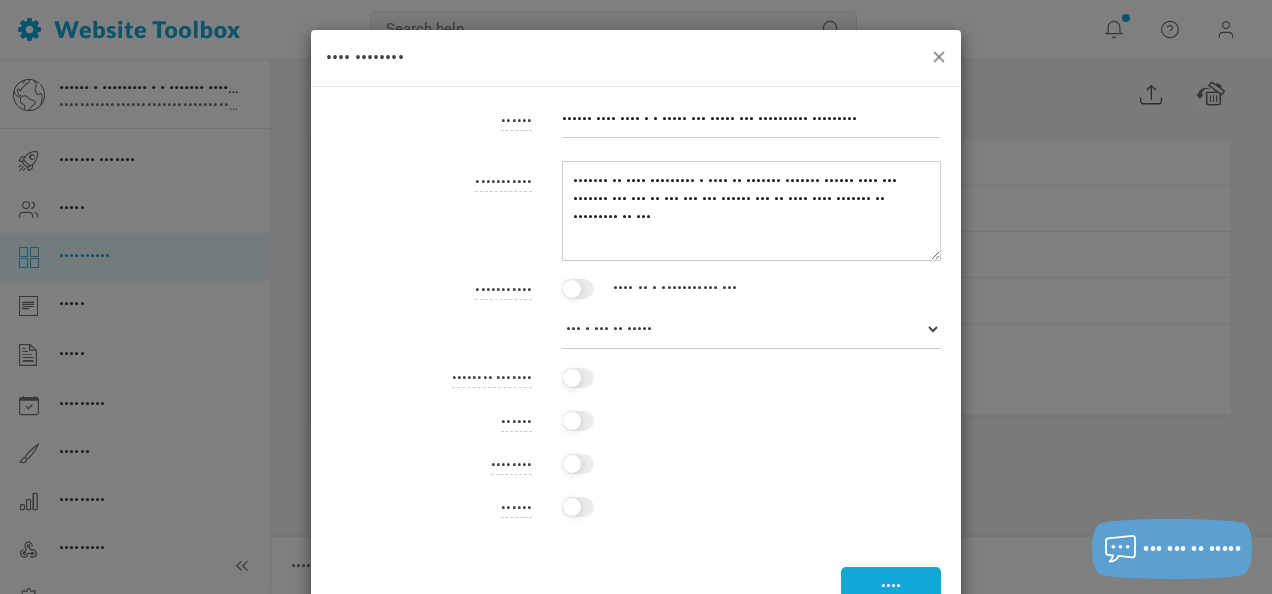 click at bounding box center (938, 56) 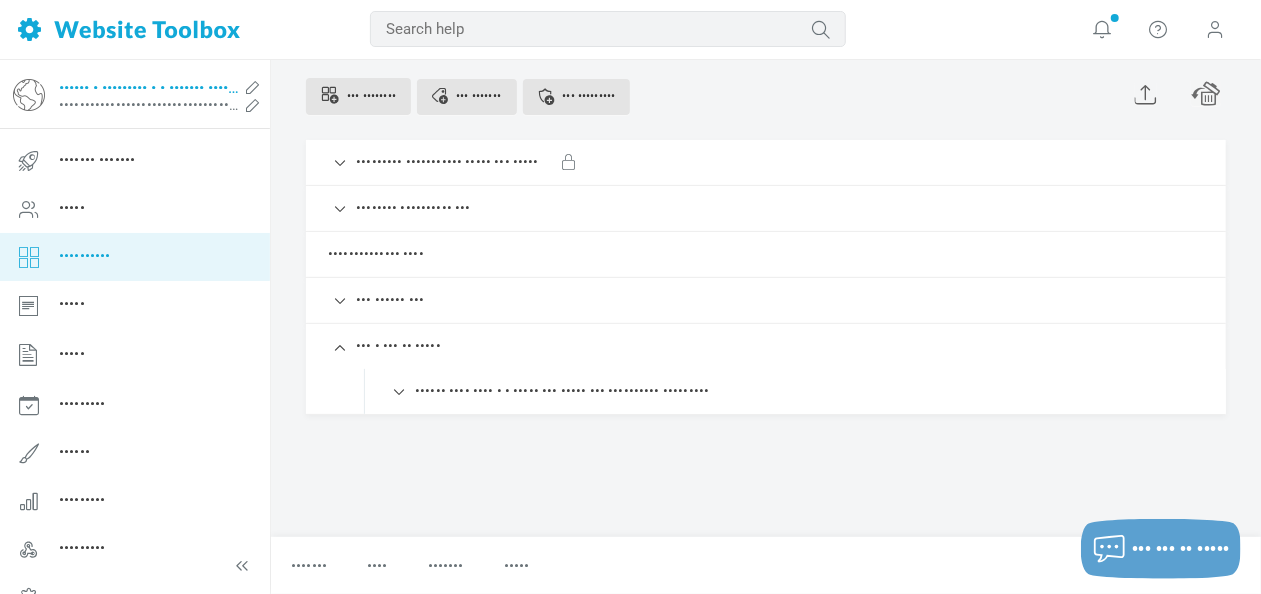 click on "•••••• • ••••••••• • • ••••••• •••••••• ••• •••••• •••••••" at bounding box center (149, 87) 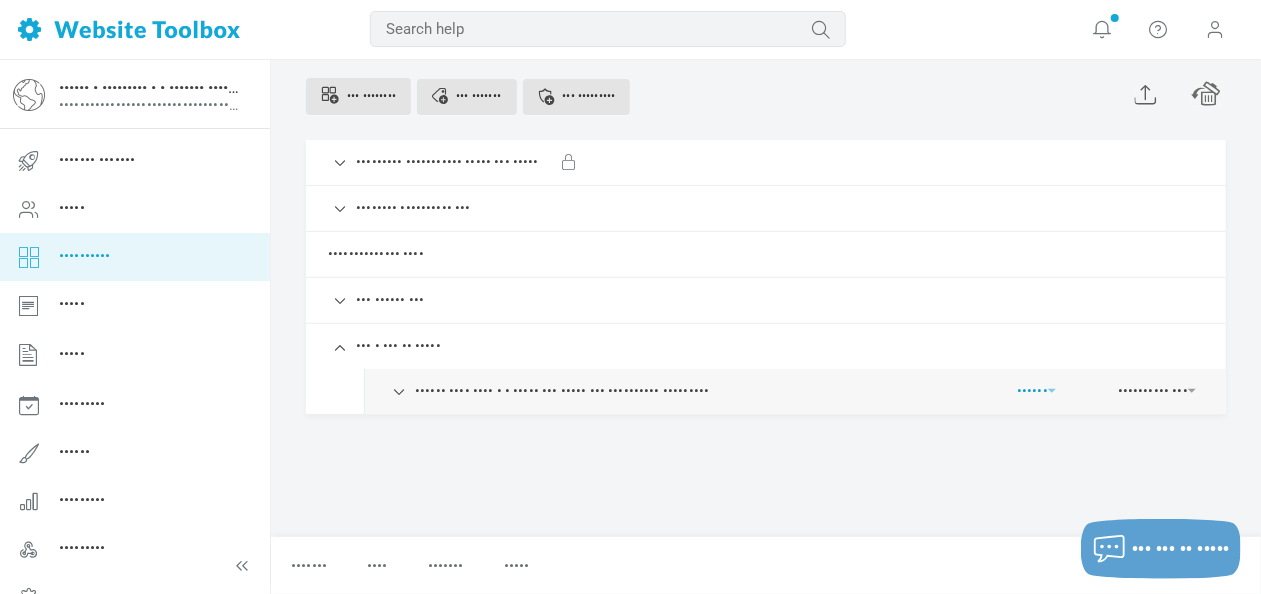 click on "••••••" at bounding box center (1036, 386) 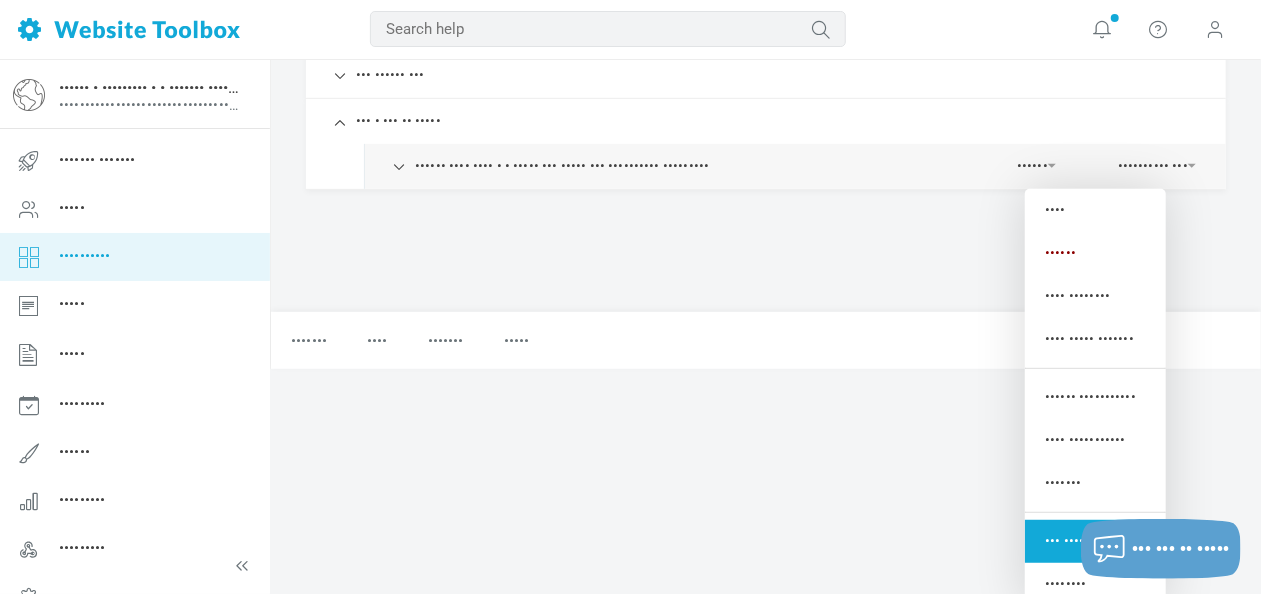 scroll, scrollTop: 389, scrollLeft: 0, axis: vertical 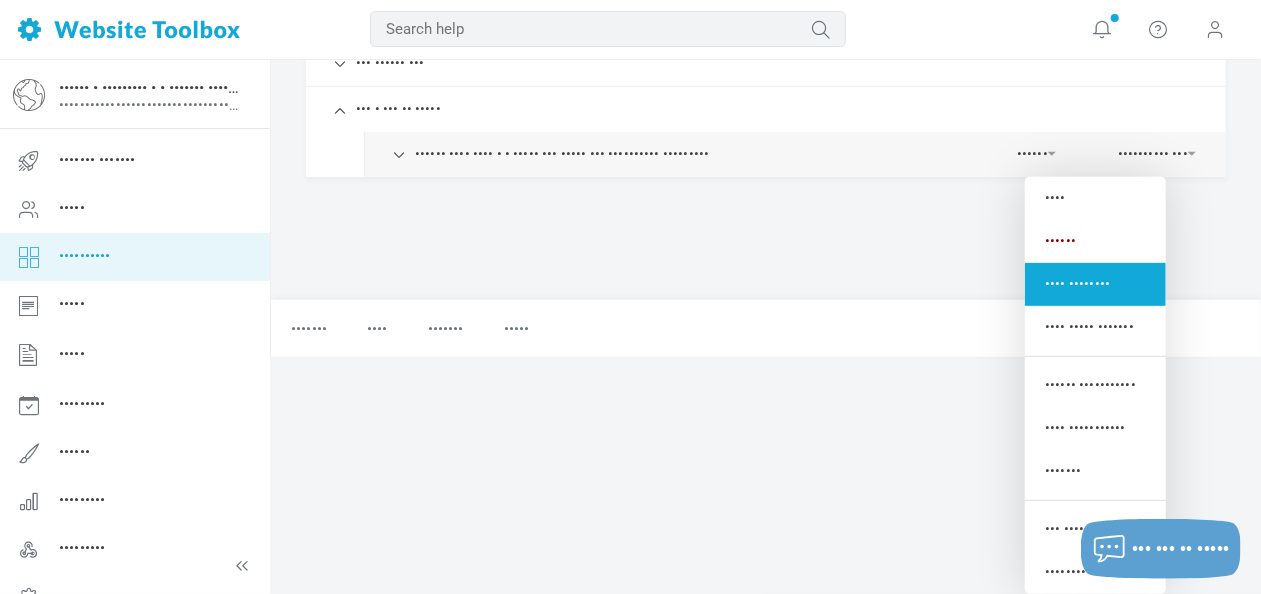 click on "•••• ••••••••" at bounding box center [1095, 284] 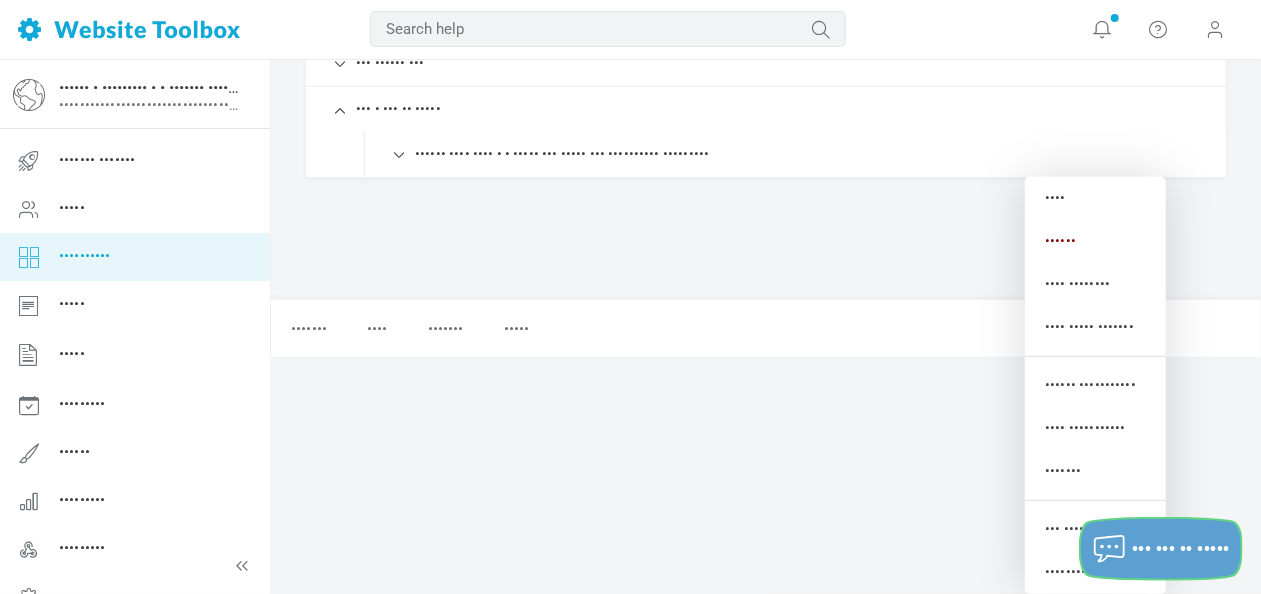 click on "••• ••• •• •••••" at bounding box center (1181, 549) 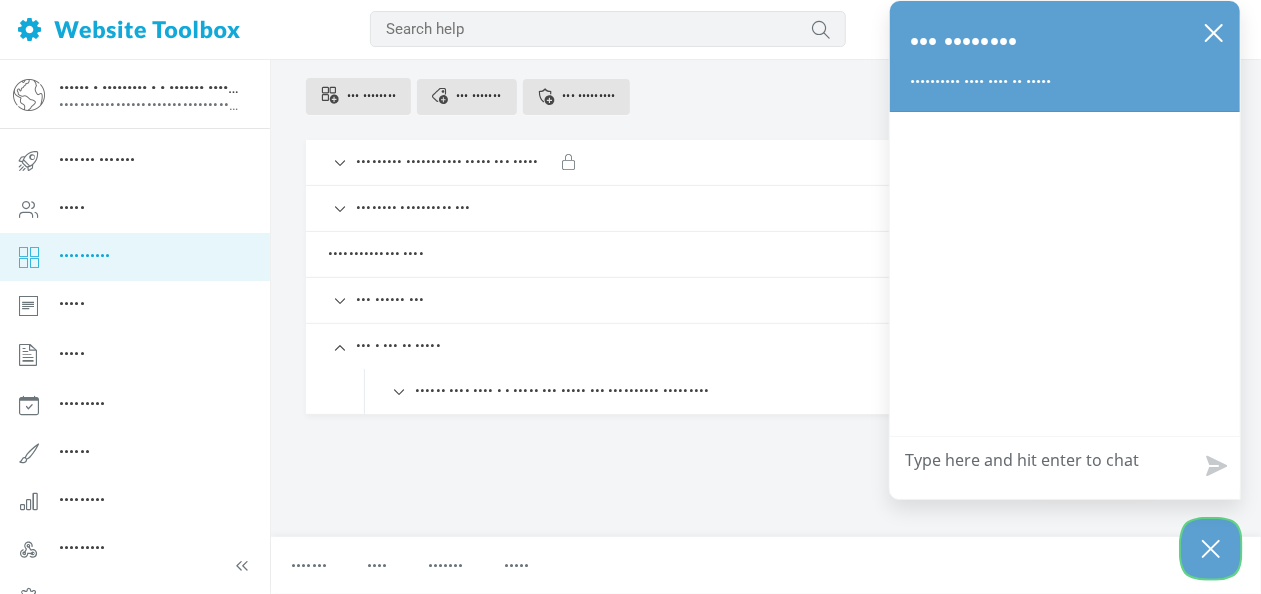 scroll, scrollTop: 152, scrollLeft: 0, axis: vertical 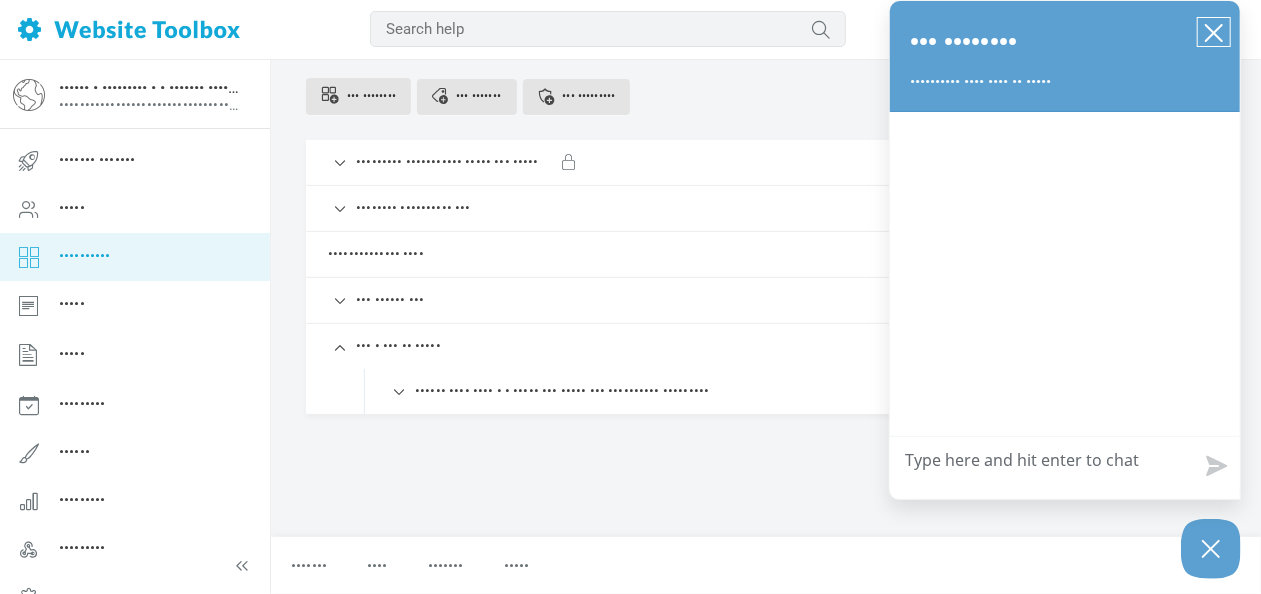 click at bounding box center (1214, 33) 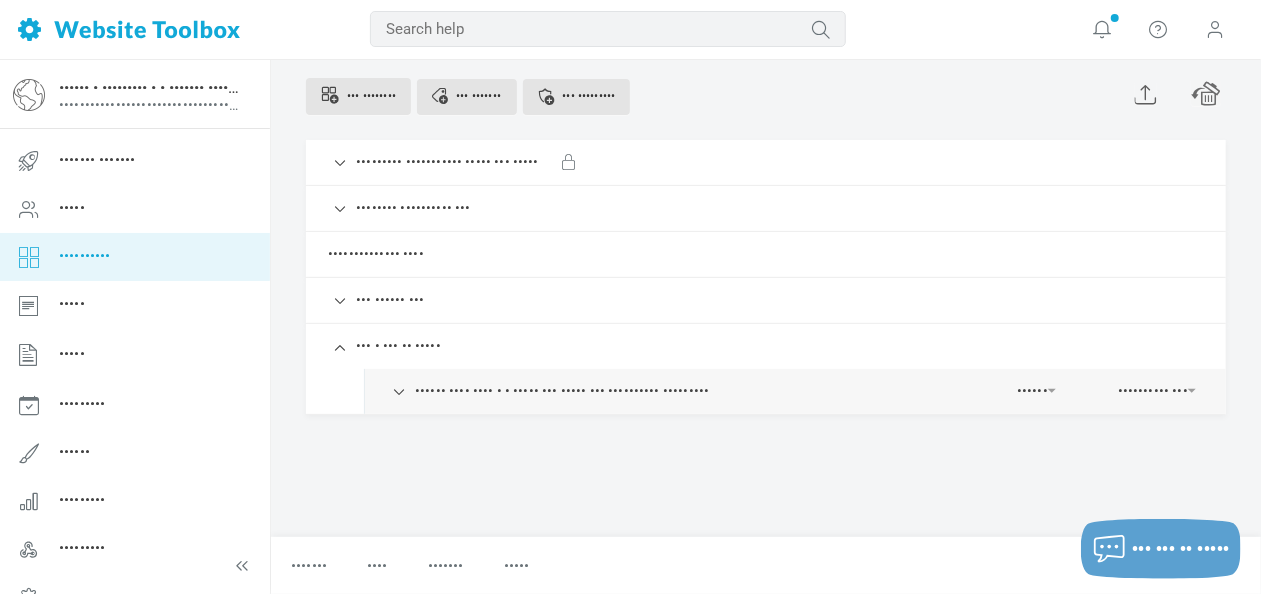 scroll, scrollTop: 174, scrollLeft: 0, axis: vertical 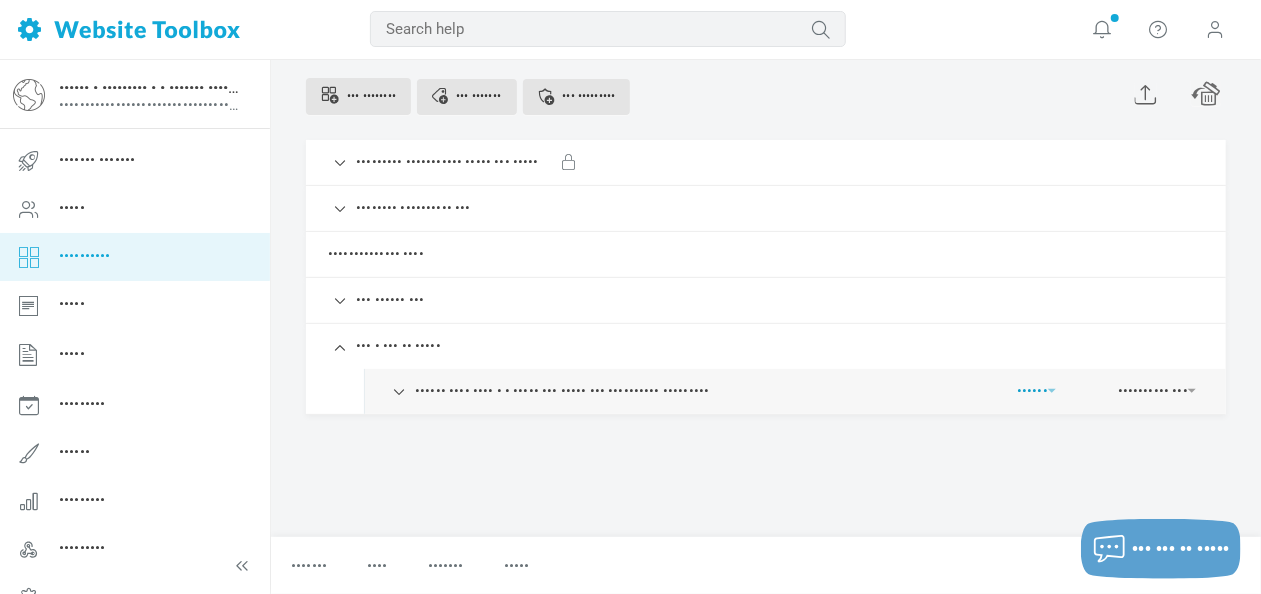 click on "••••••" at bounding box center (1036, 386) 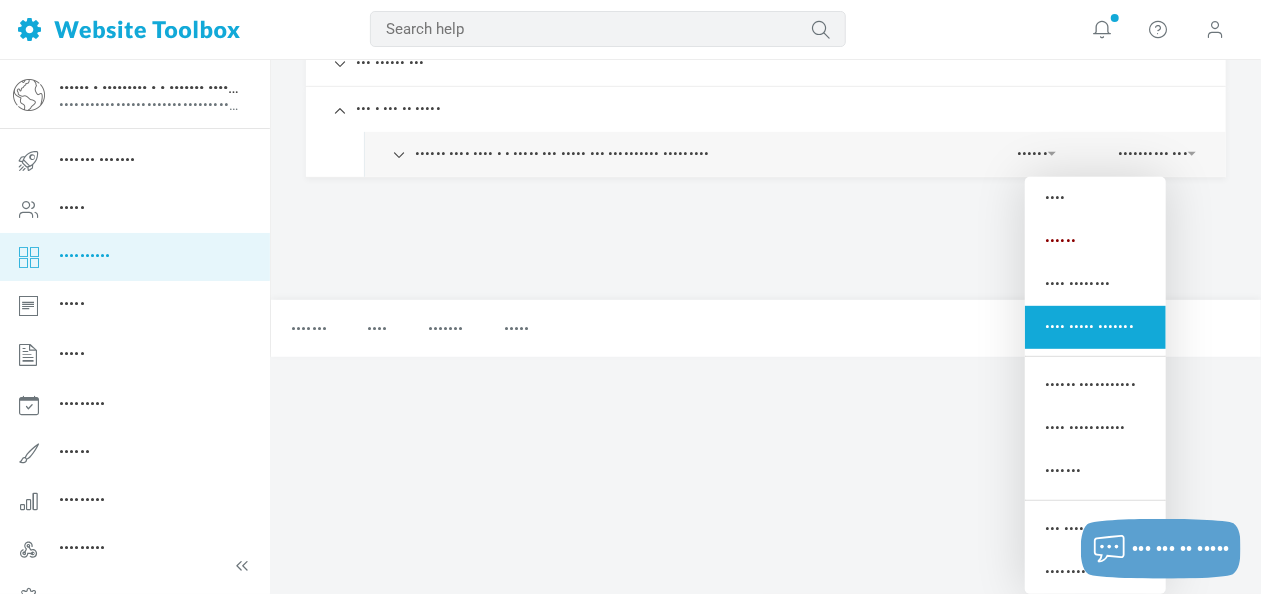 scroll, scrollTop: 389, scrollLeft: 0, axis: vertical 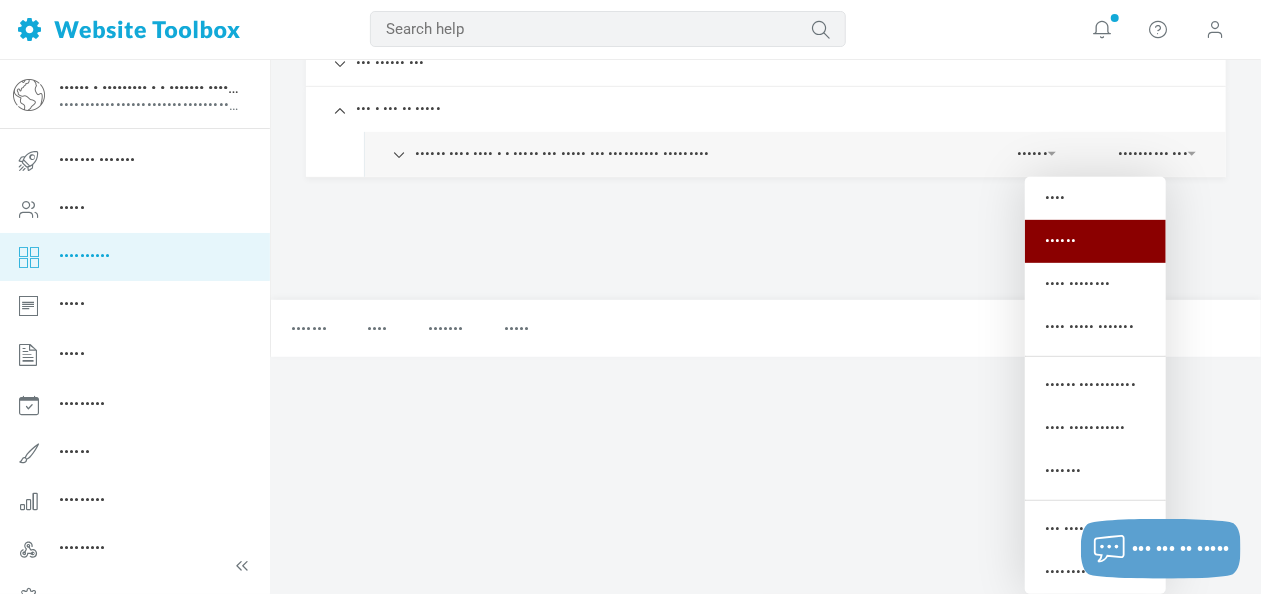 click on "••••••" at bounding box center (1095, 241) 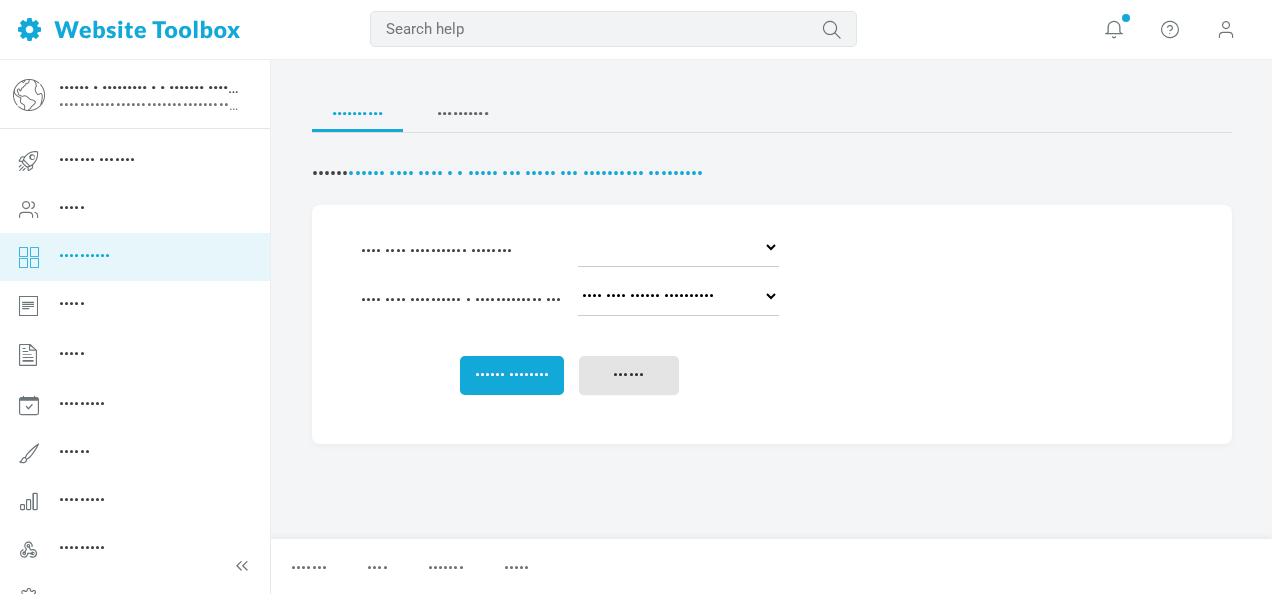 scroll, scrollTop: 0, scrollLeft: 0, axis: both 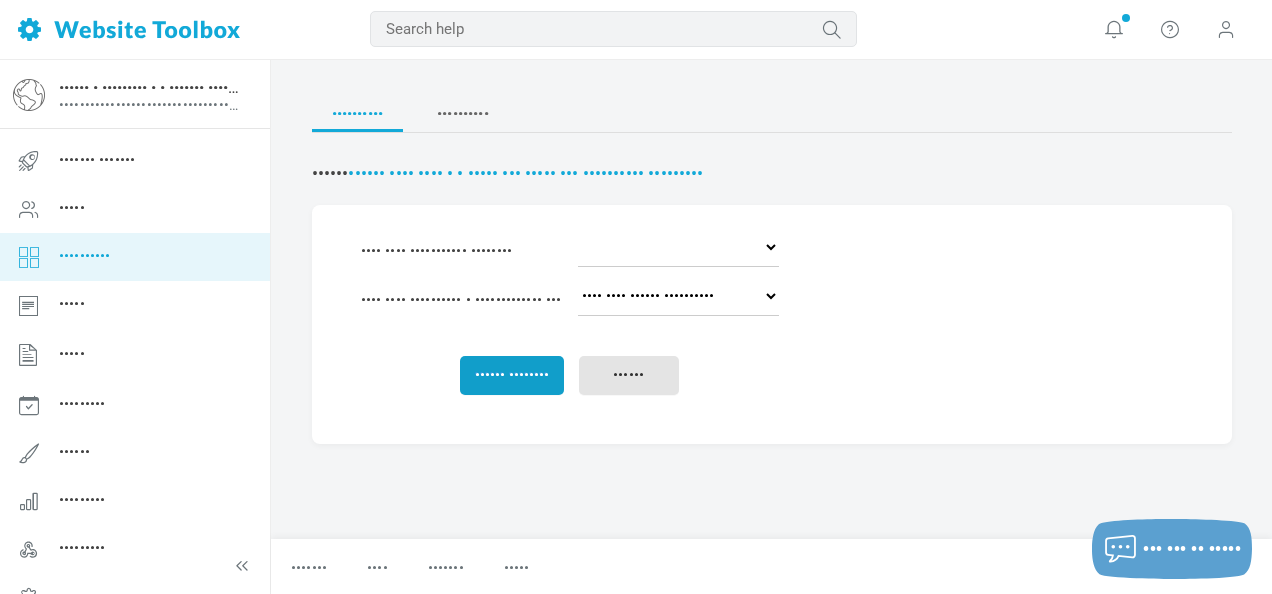 click on "Delete Category" at bounding box center (512, 375) 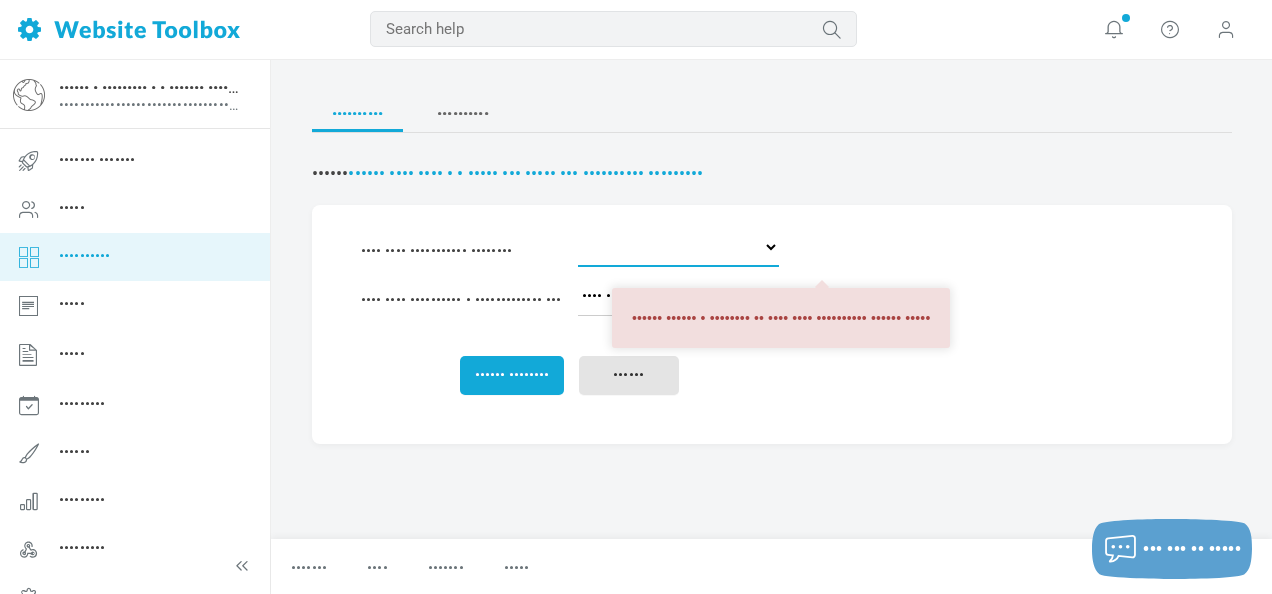 click on "Delete the topics
IMPORTANT INFORMATION ABOUT THE FORUM
***Forum Rules and Guidelines***
Q and A
About
BUSINESS NETWORKING HUB
Business Q&A & Advice
Marketing & Branding
Accountability
Share your website
Side Hustles
INSTAGRAM SHARE
Facebook Groups
Free offers
Business Promotion & Offers
Events Hub
Youtube Channels
Linkedin
Tiktok
Skool
Administrators Only
The Social Hub
Happy Hour!
Motivational stories
Where are you from?
Parenting and Motherhood
Self-Care & Wellness
Relationships & Friendships
Health & Fitness
Life Transitions & Challenges
Book Club
Netflix Binges" at bounding box center (678, 247) 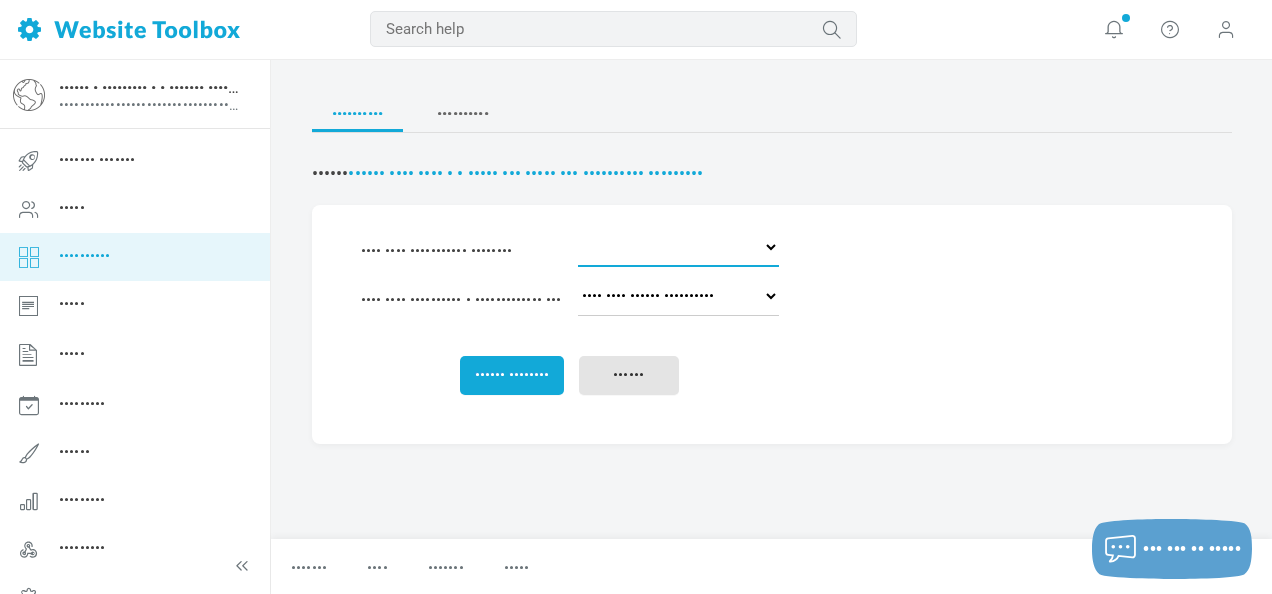 select on "0" 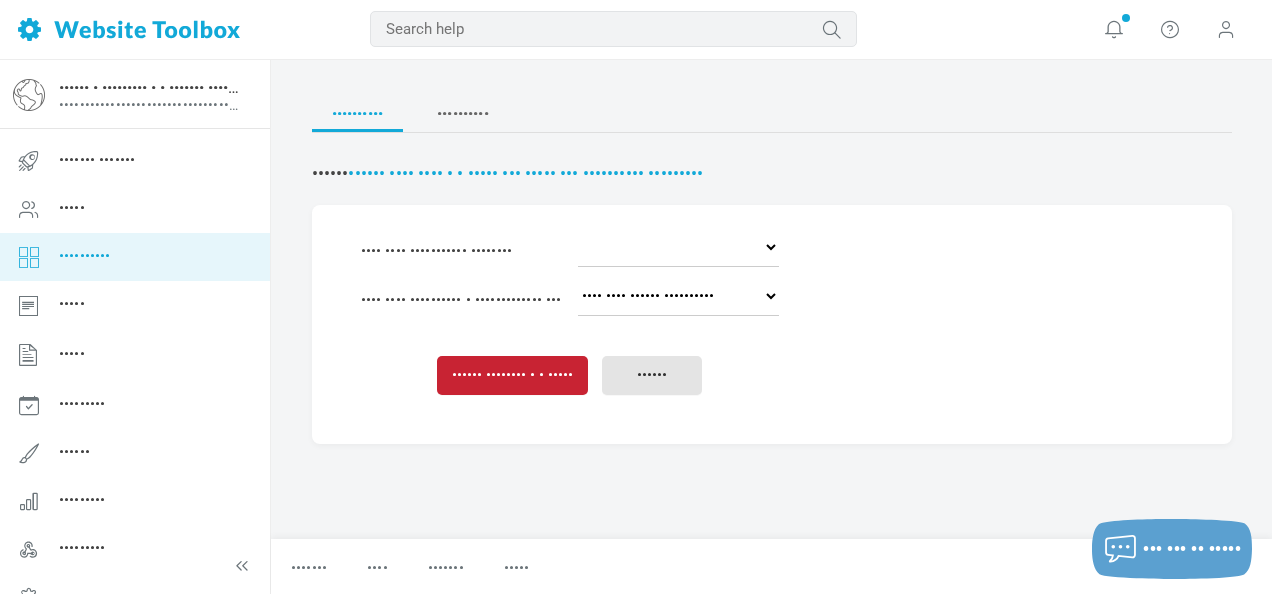 click on "Delete Category & 1 topic" at bounding box center (512, 375) 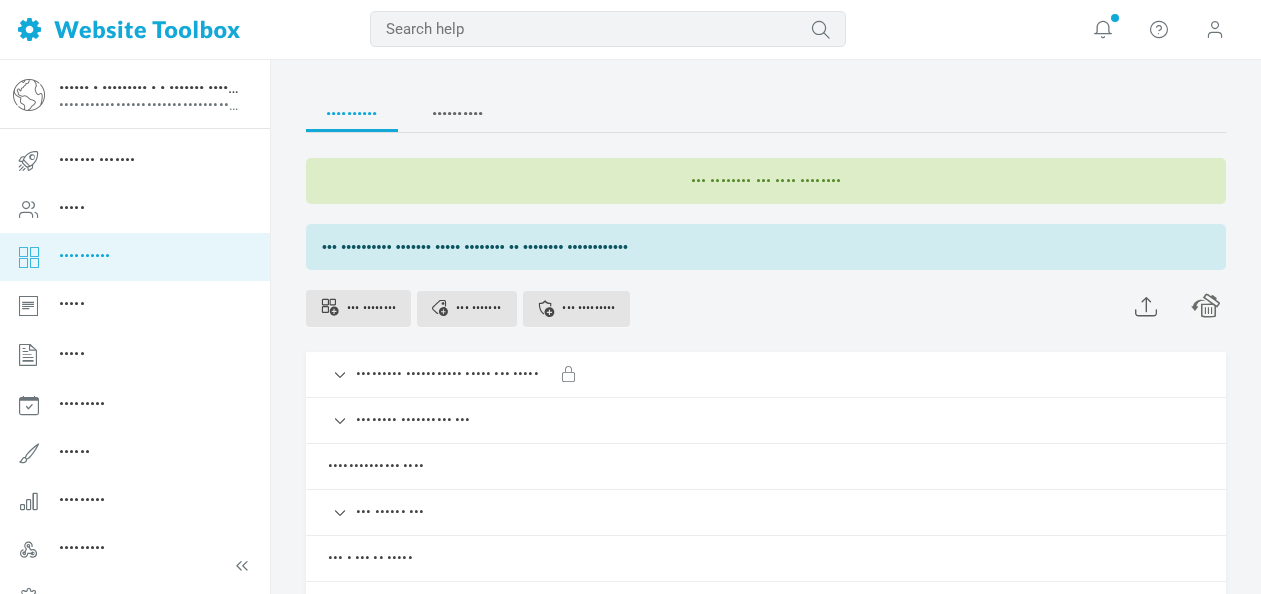 scroll, scrollTop: 0, scrollLeft: 0, axis: both 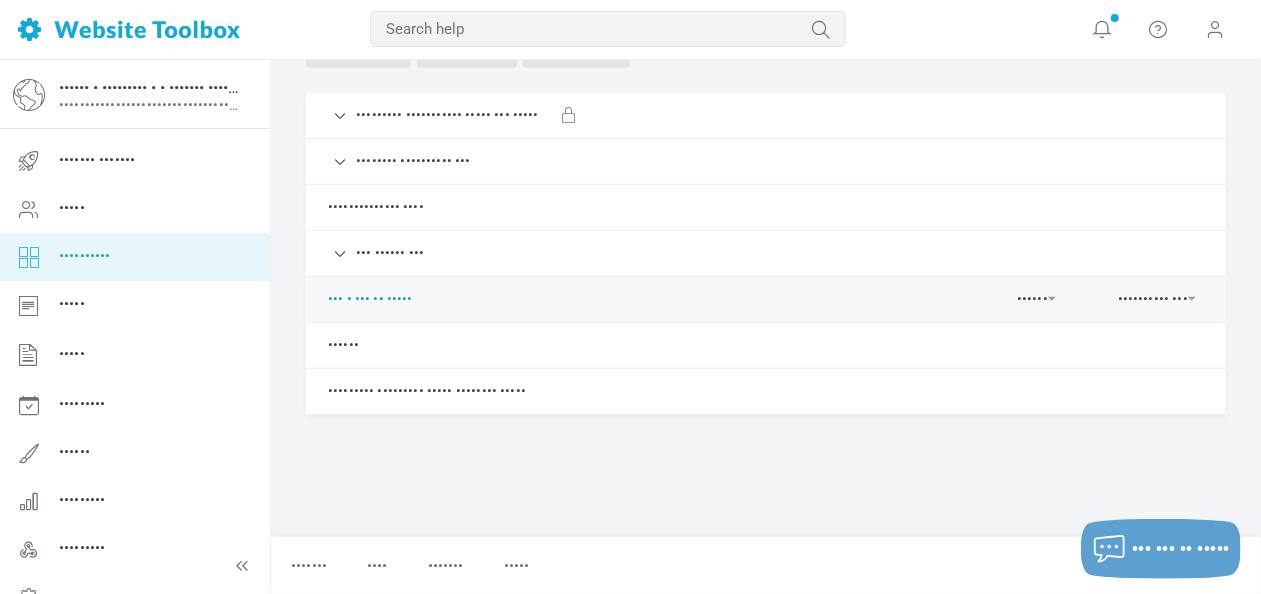 click on "••• • ••• •• •••••" at bounding box center (370, 299) 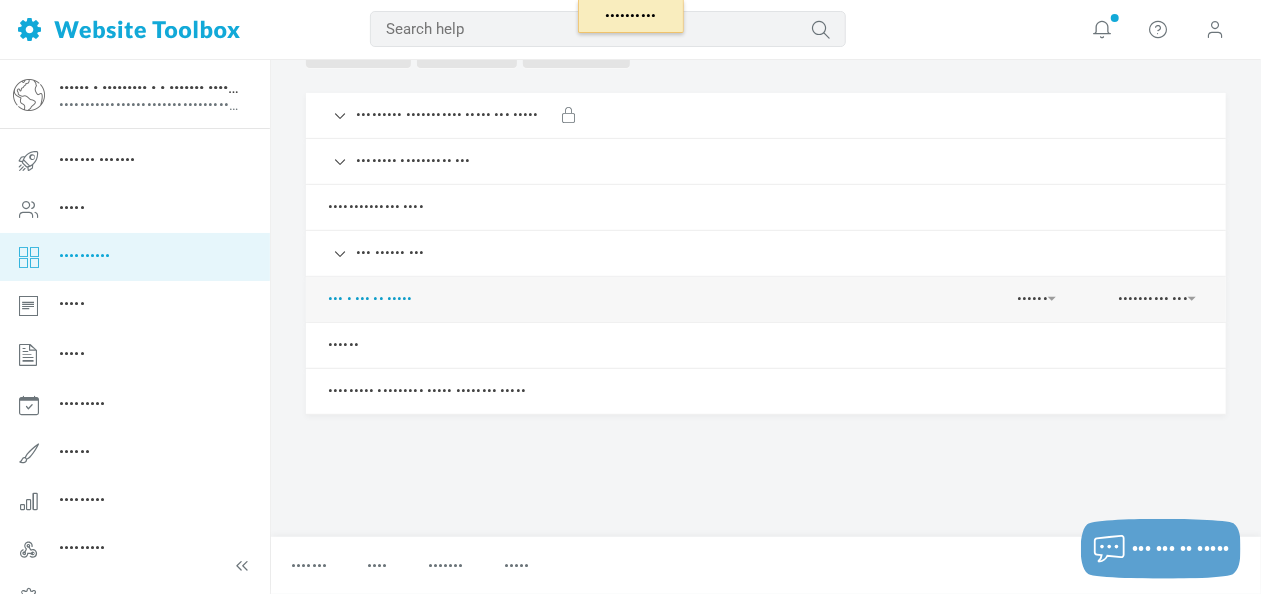 click on "••• • ••• •• •••••" at bounding box center [370, 299] 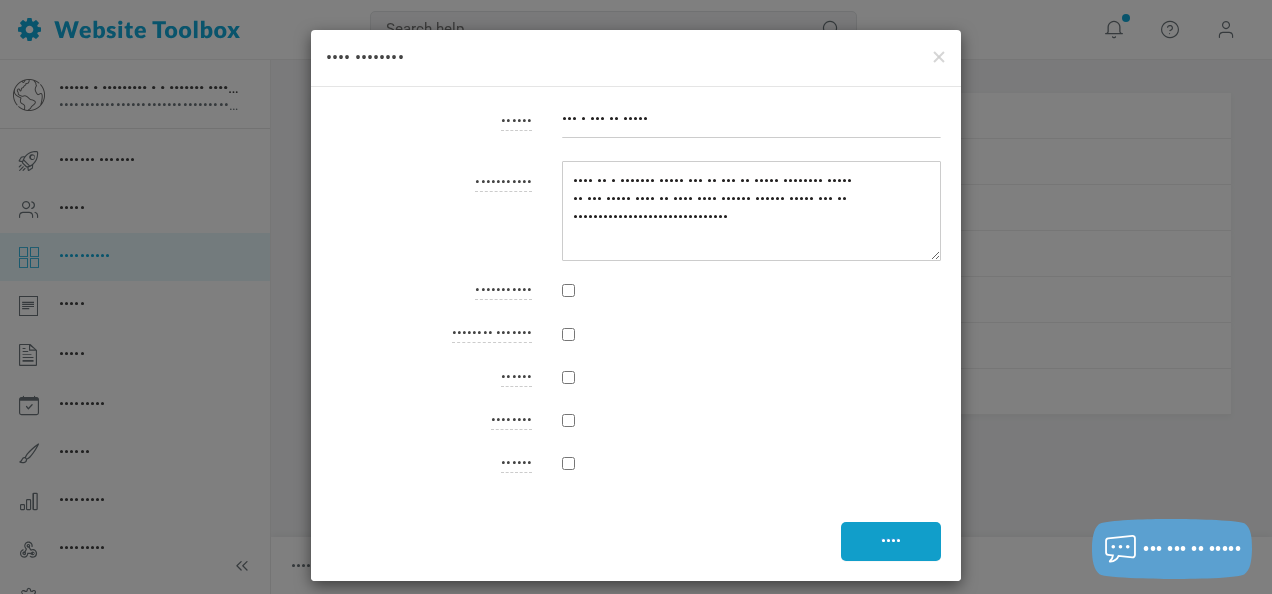 click on "••••" at bounding box center (891, 541) 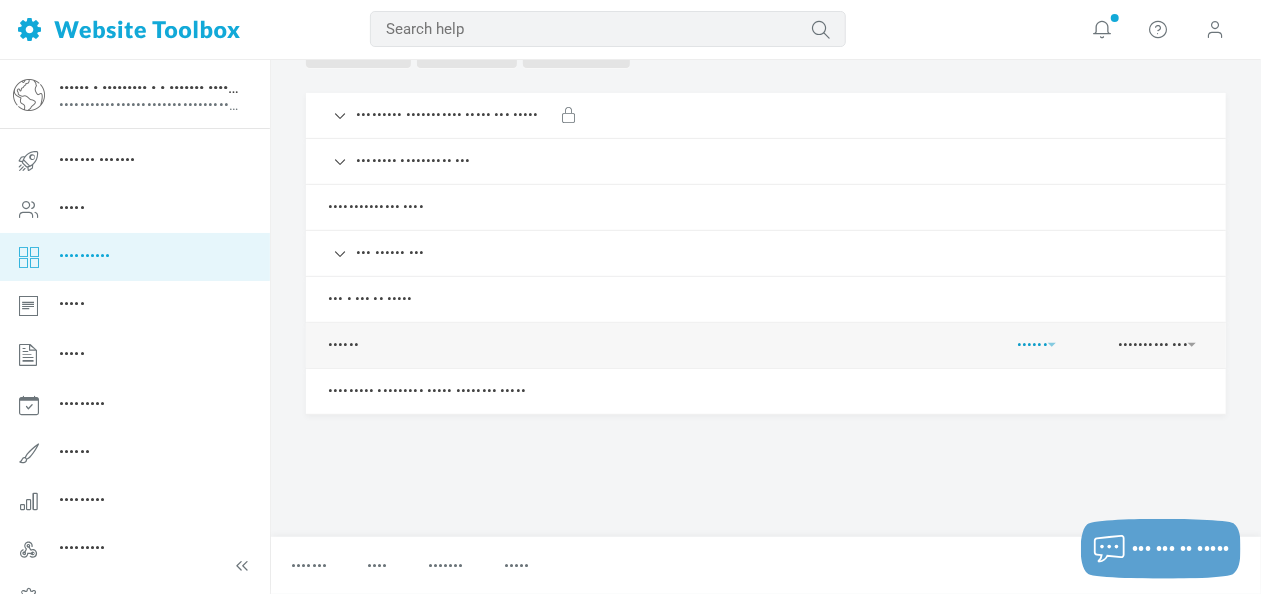 click on "••••••" at bounding box center (1036, 340) 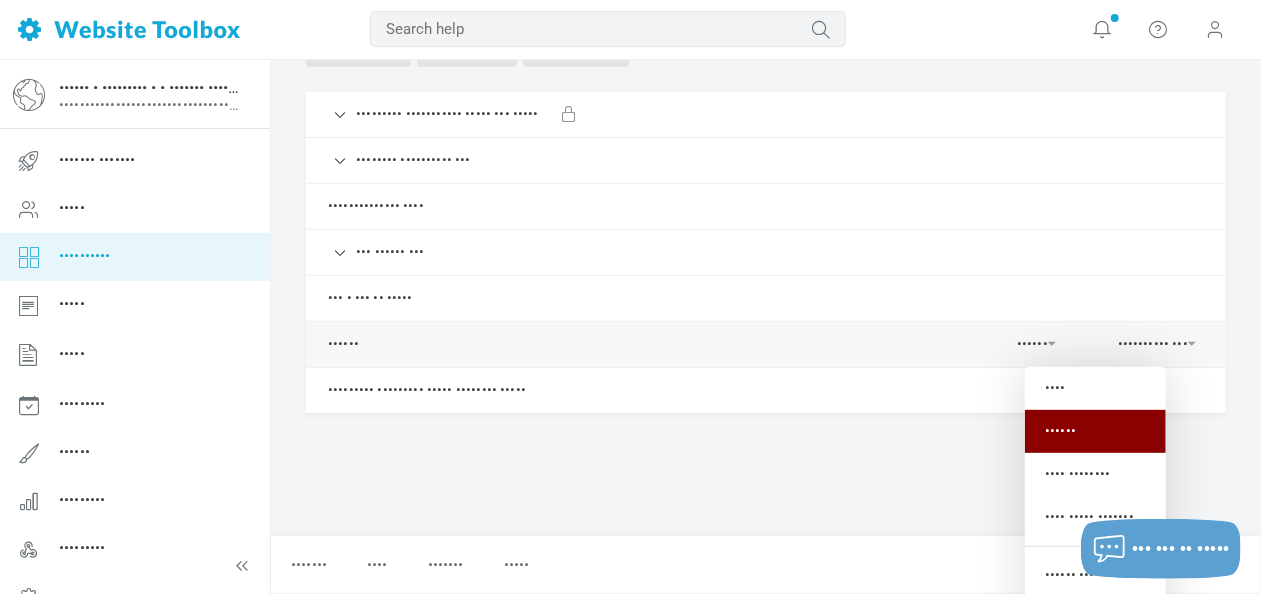 click on "••••••" at bounding box center (1095, 431) 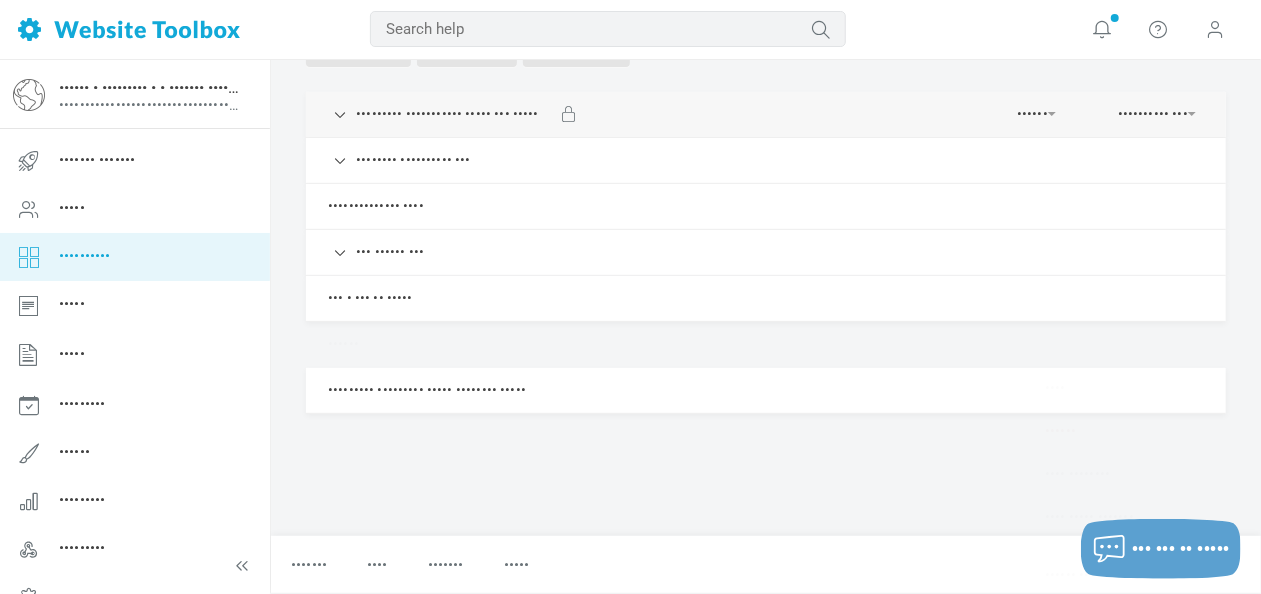 scroll, scrollTop: 214, scrollLeft: 0, axis: vertical 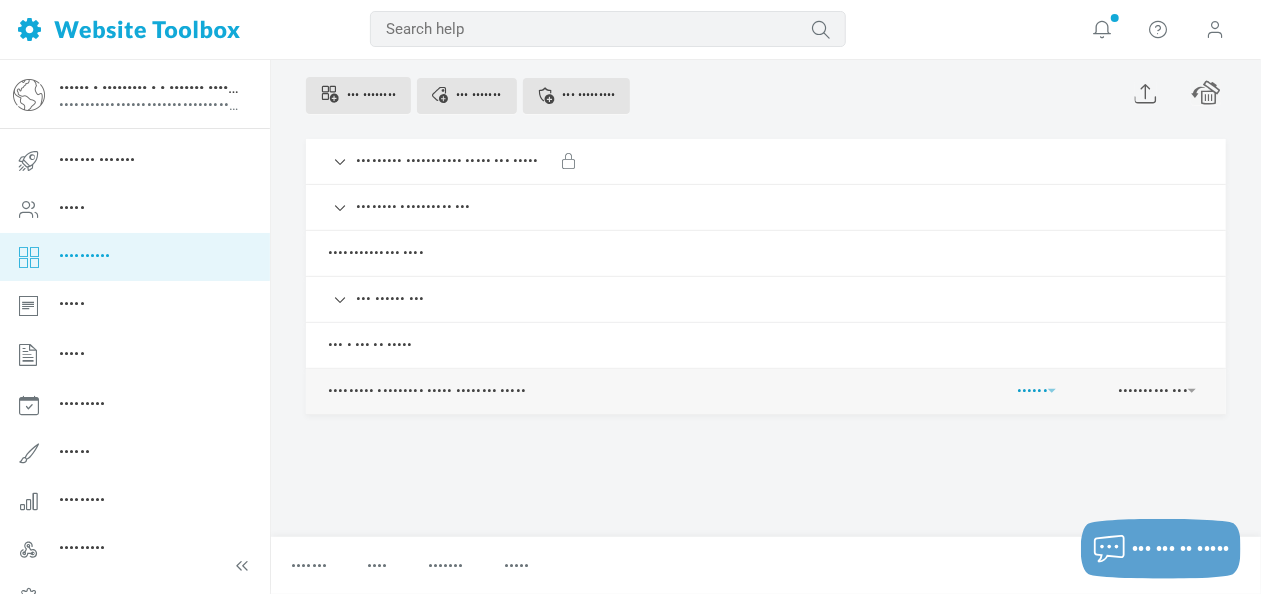 click on "••••••" at bounding box center (1036, 386) 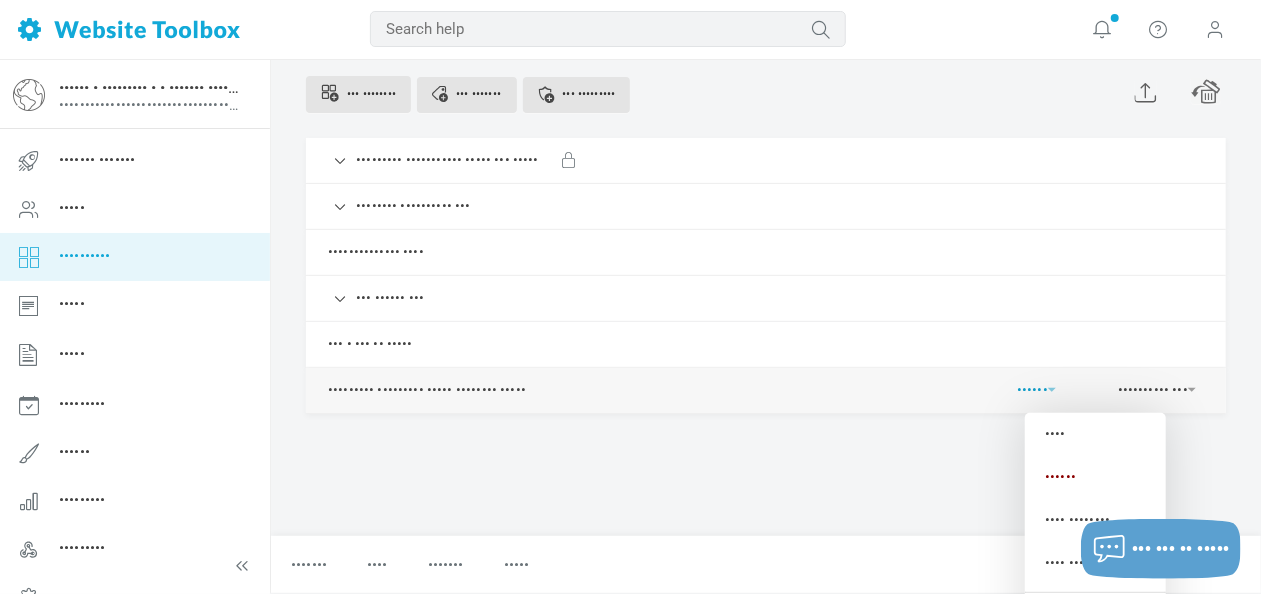 scroll, scrollTop: 260, scrollLeft: 0, axis: vertical 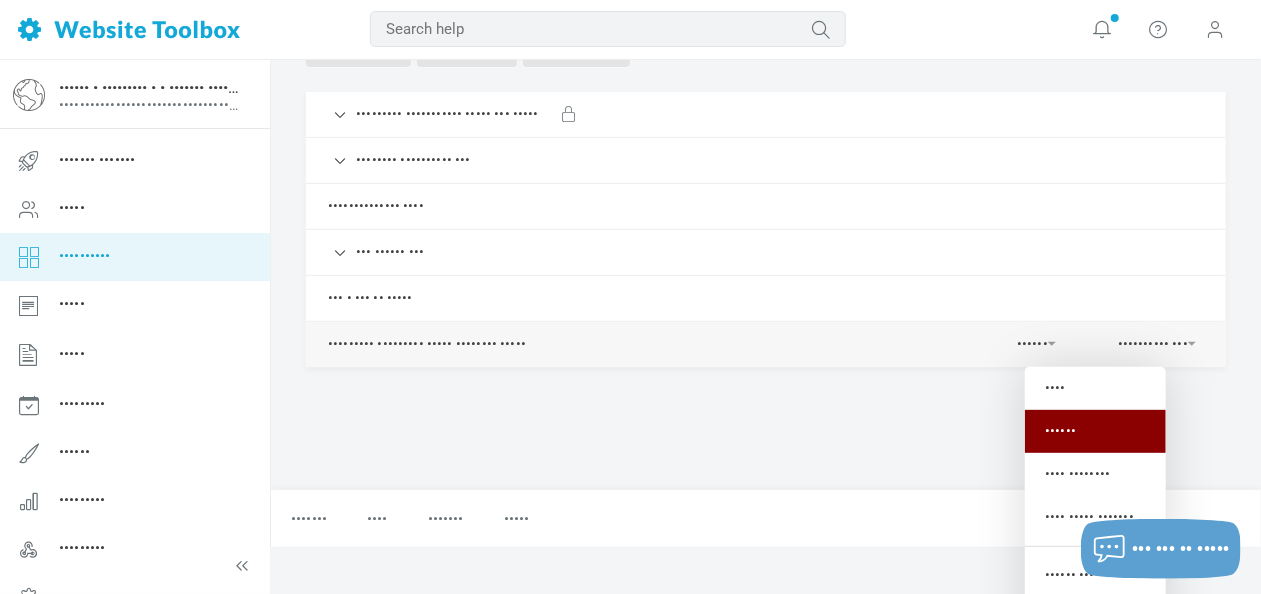 click on "••••••" at bounding box center [1095, 431] 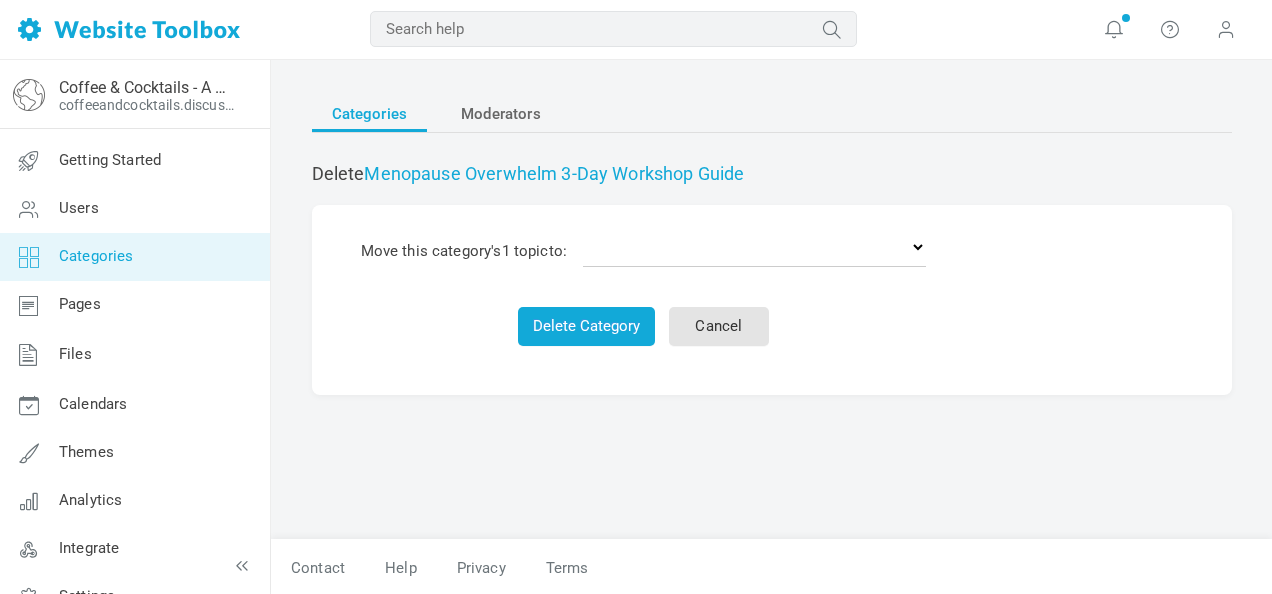 scroll, scrollTop: 0, scrollLeft: 0, axis: both 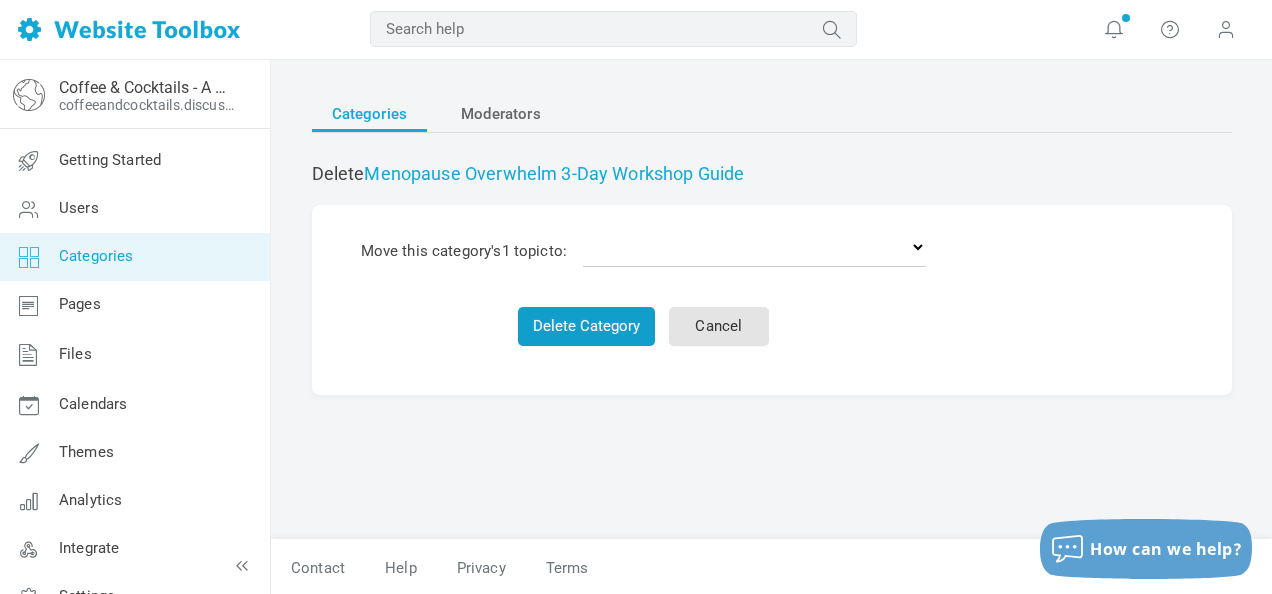 click on "Delete Category" at bounding box center [586, 326] 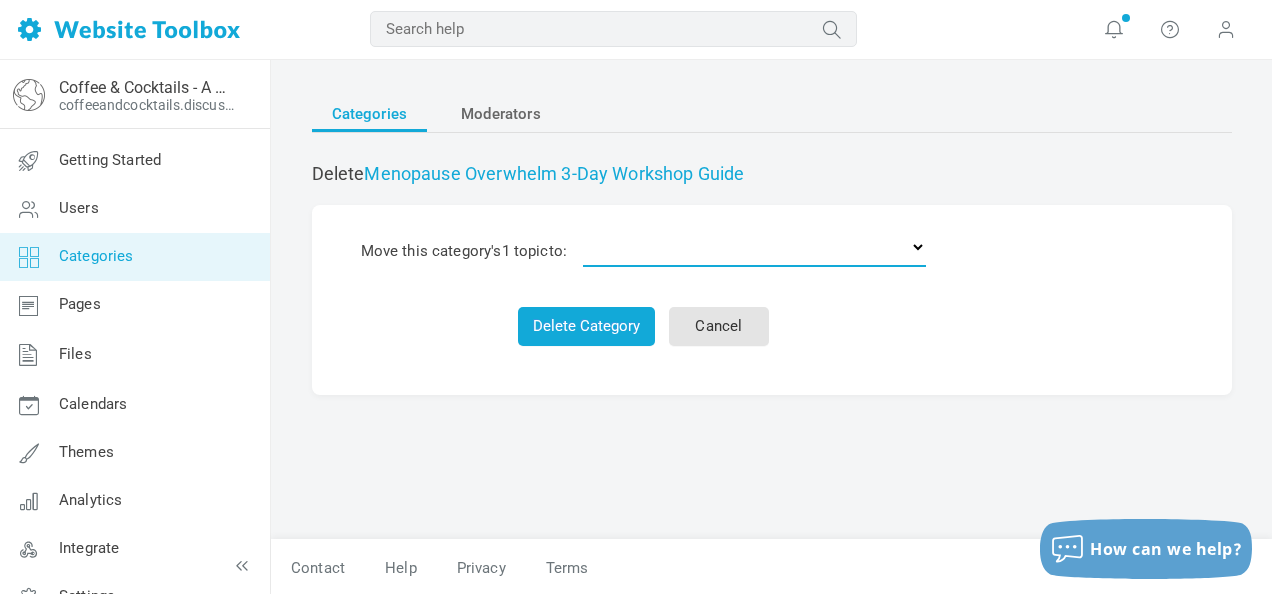 click on "Delete the topics
IMPORTANT INFORMATION ABOUT THE FORUM
***Forum Rules and Guidelines***
Q and A
About
BUSINESS NETWORKING HUB
Business Q&A & Advice
Marketing & Branding
Accountability
Share your website
Side Hustles
INSTAGRAM SHARE
Facebook Groups
Free offers
Business Promotion & Offers
Events Hub
Youtube Channels
Linkedin
Tiktok
Skool
Administrators Only
The Social Hub
Happy Hour!
Motivational stories
Where are you from?
Parenting and Motherhood
Self-Care & Wellness
Relationships & Friendships
Health & Fitness
Life Transitions & Challenges
Book Club
Netflix Binges" at bounding box center (754, 247) 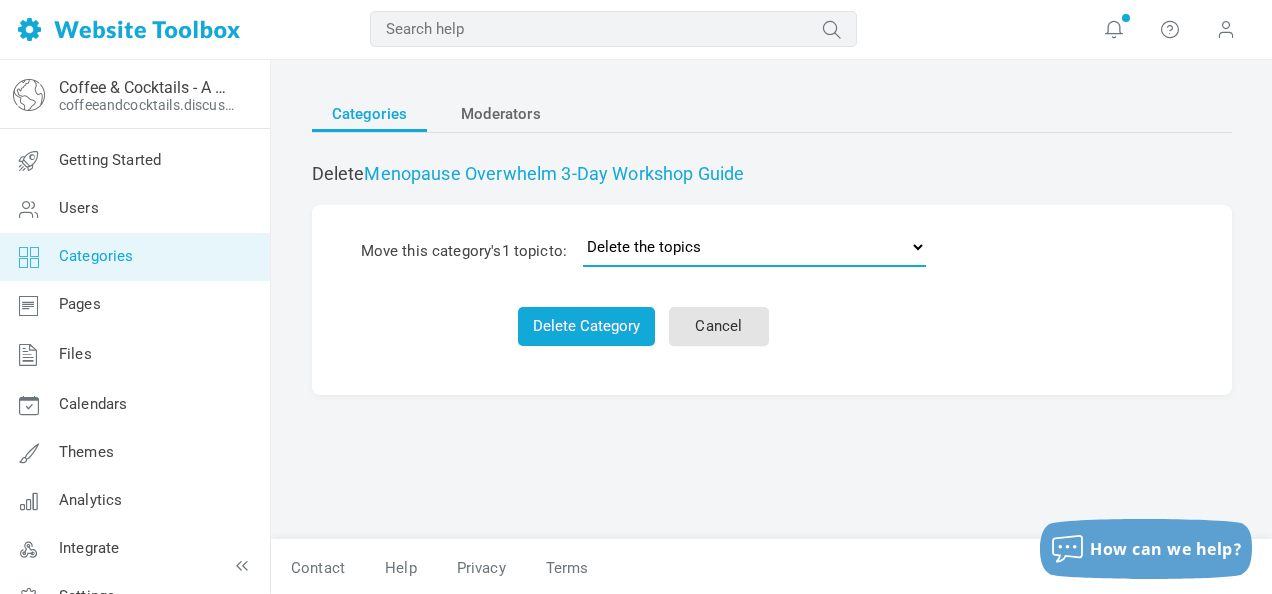 click on "Delete the topics
IMPORTANT INFORMATION ABOUT THE FORUM
***Forum Rules and Guidelines***
Q and A
About
BUSINESS NETWORKING HUB
Business Q&A & Advice
Marketing & Branding
Accountability
Share your website
Side Hustles
INSTAGRAM SHARE
Facebook Groups
Free offers
Business Promotion & Offers
Events Hub
Youtube Channels
Linkedin
Tiktok
Skool
Administrators Only
The Social Hub
Happy Hour!
Motivational stories
Where are you from?
Parenting and Motherhood
Self-Care & Wellness
Relationships & Friendships
Health & Fitness
Life Transitions & Challenges
Book Club
Netflix Binges" at bounding box center (754, 247) 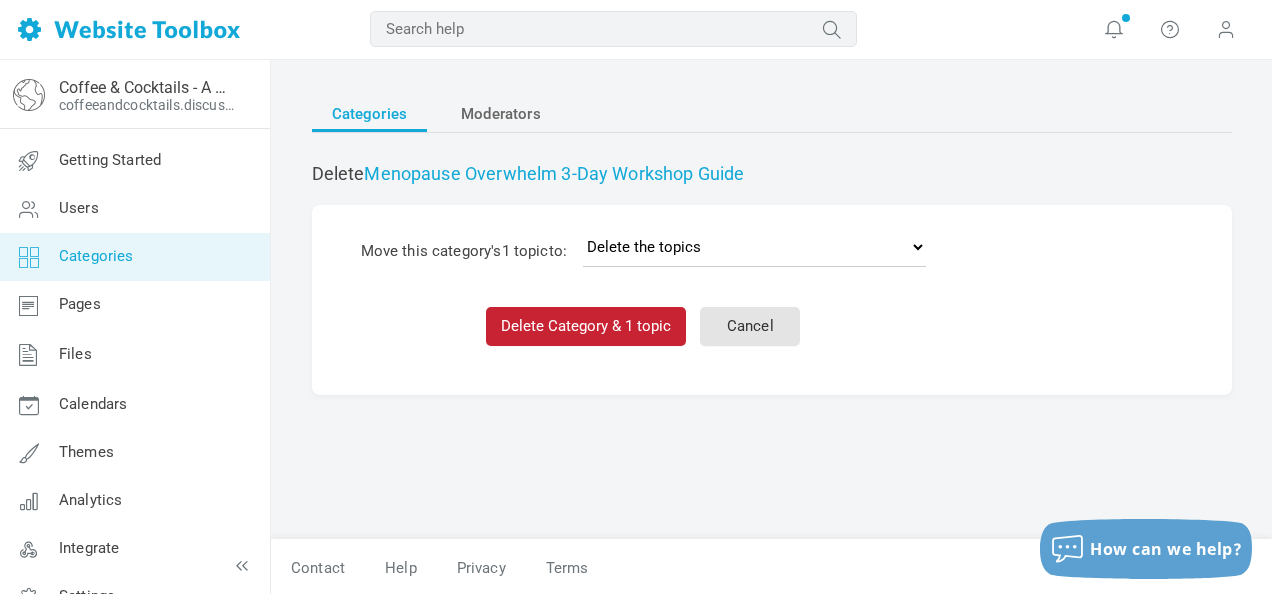click on "Delete Category & 1 topic" at bounding box center (586, 326) 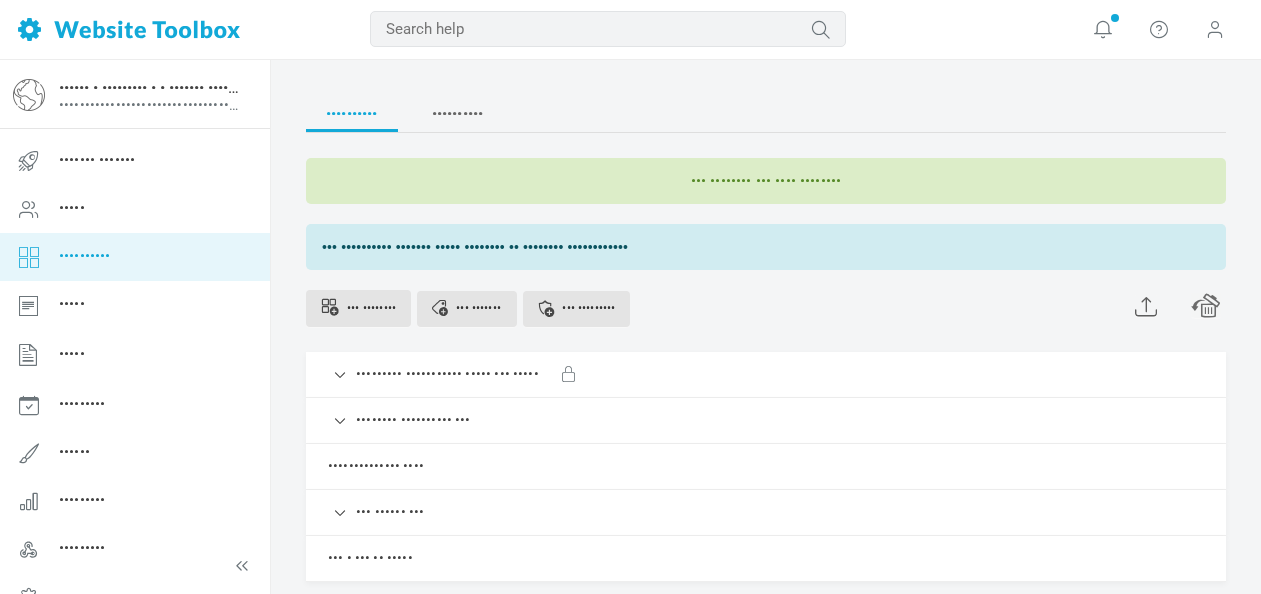 scroll, scrollTop: 0, scrollLeft: 0, axis: both 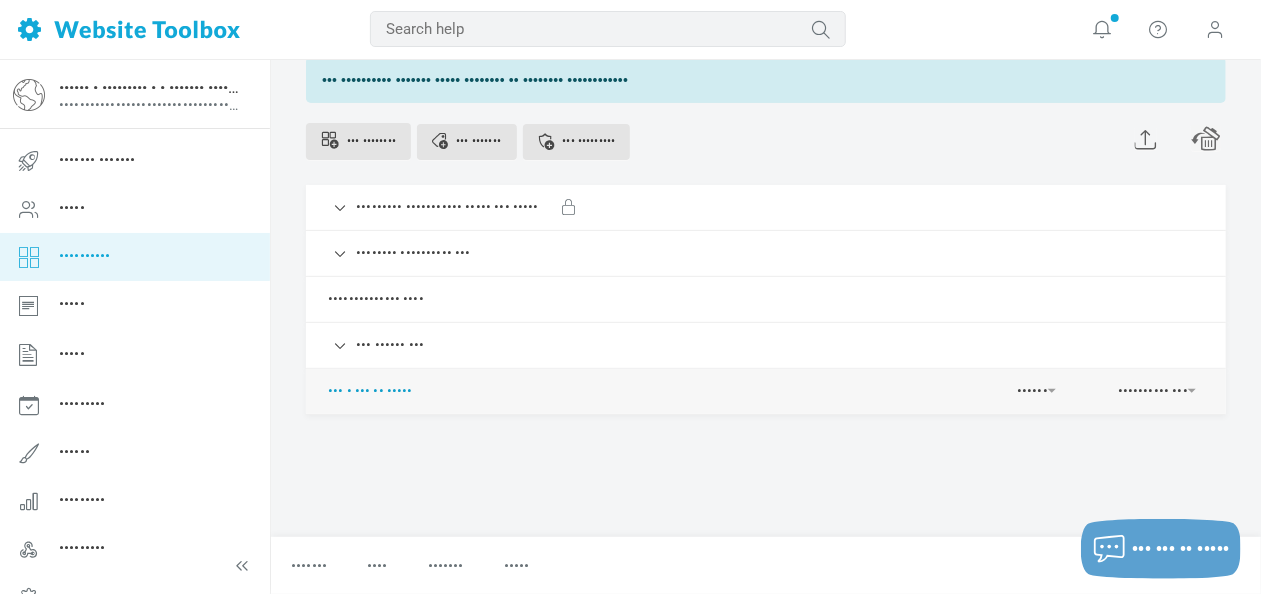 click on "••• • ••• •• •••••" at bounding box center (370, 391) 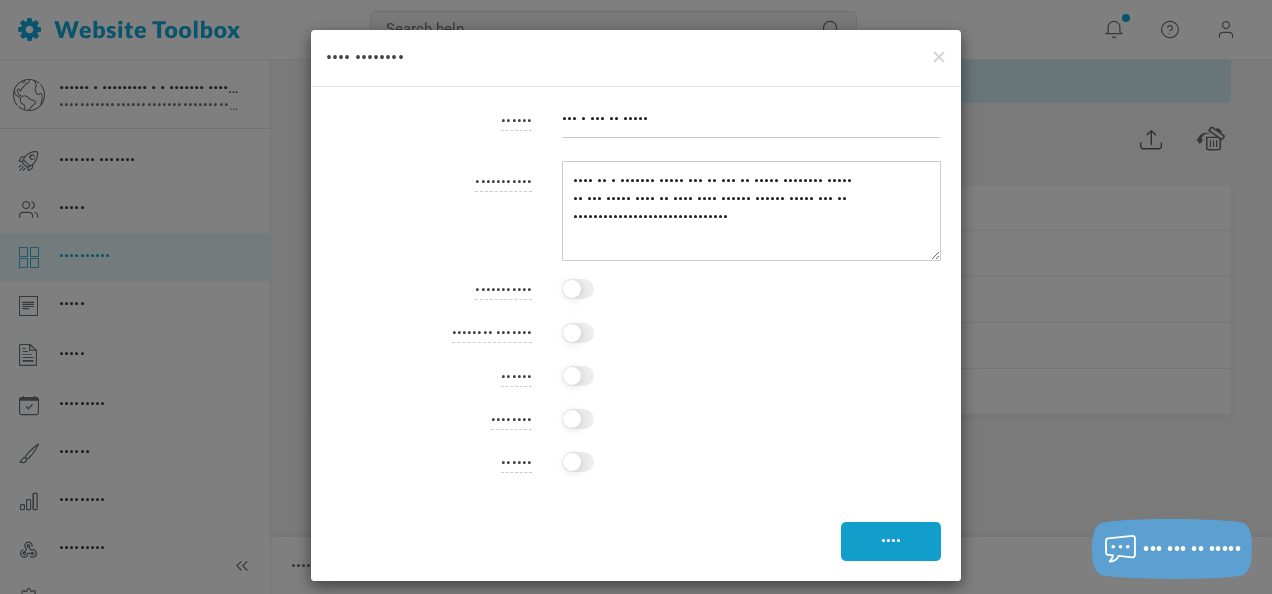 click on "••••" at bounding box center [891, 541] 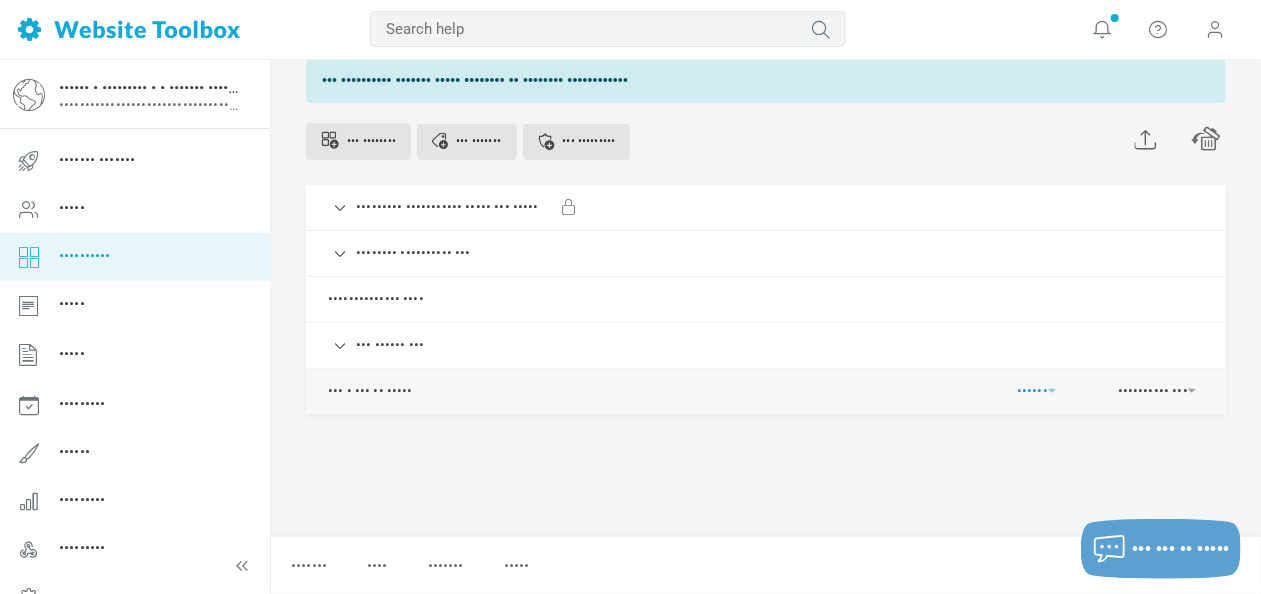 click on "••••••" at bounding box center [1036, 386] 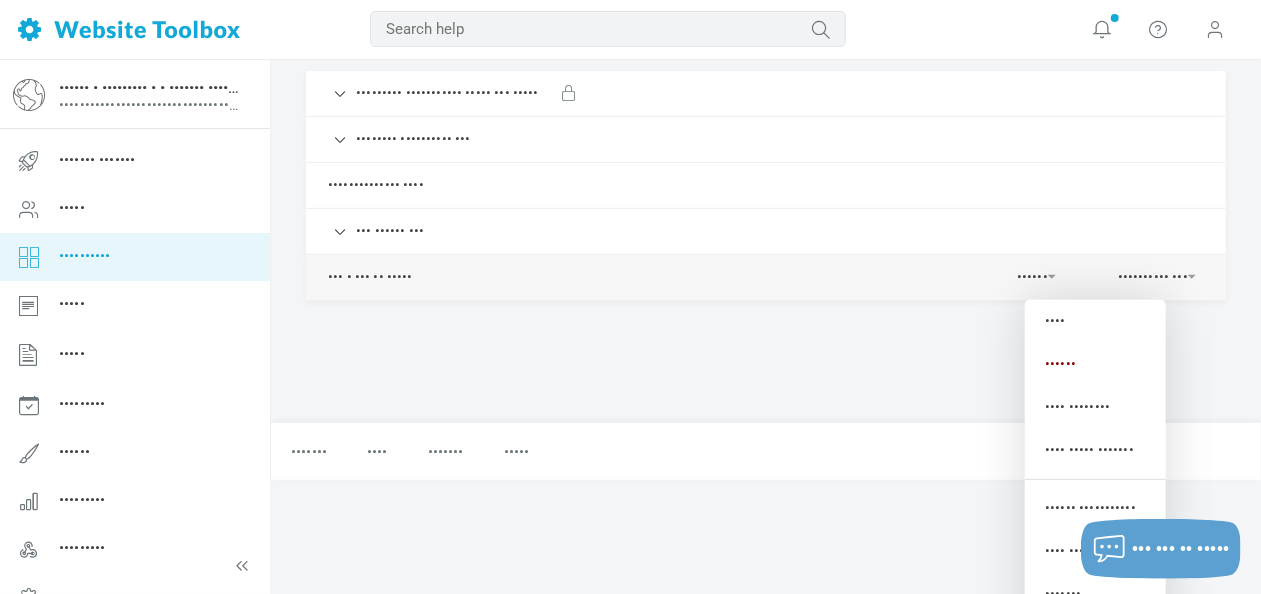 scroll, scrollTop: 364, scrollLeft: 0, axis: vertical 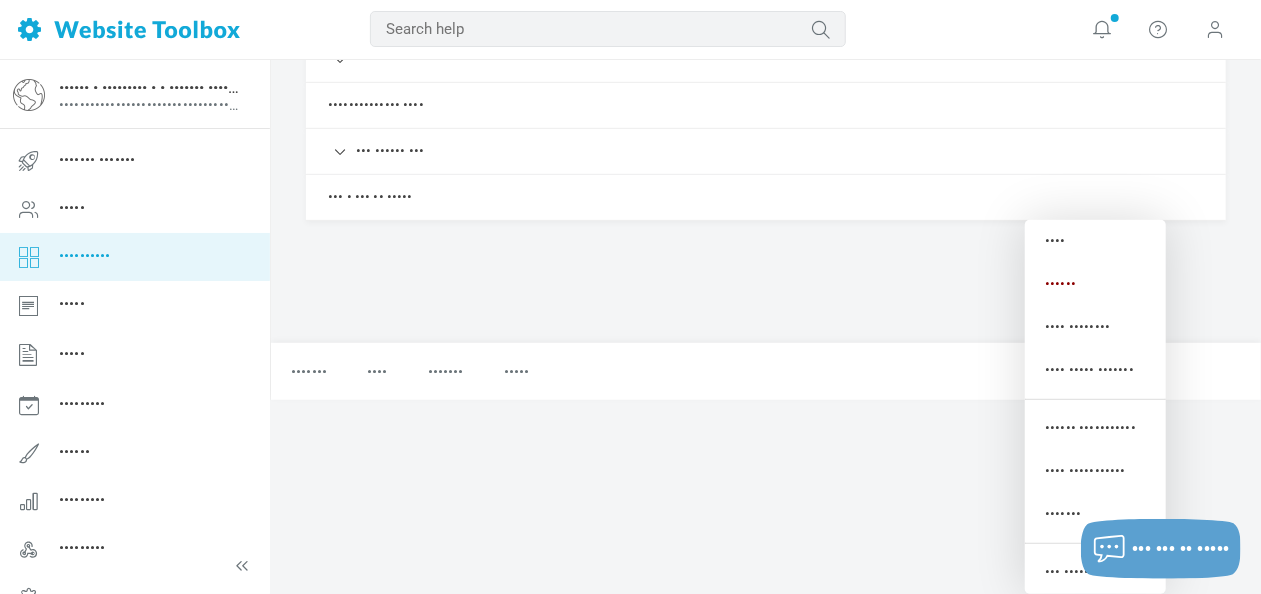 click on "••••••••••
••••••••••
••• •••••••• ••• •••• ••••••••
••• •••••••••• ••••••• ••••• •••••••• •• •••••••• ••••••••••••
••• ••••••••
••• •••••••
••• •••••••••
••• ••••••••
••• •••••••
••• •••••••••
••••••••• ••••••••••• ••••• ••• •••••
••••••
••••
••••••
•••• ••••••••
•••••• •••••••••••
•••• •••••••••••
•••••••
••• •••••••••••
••••••••
••••••
•••••••••• •••
••• •••••••••" at bounding box center (766, 14) 